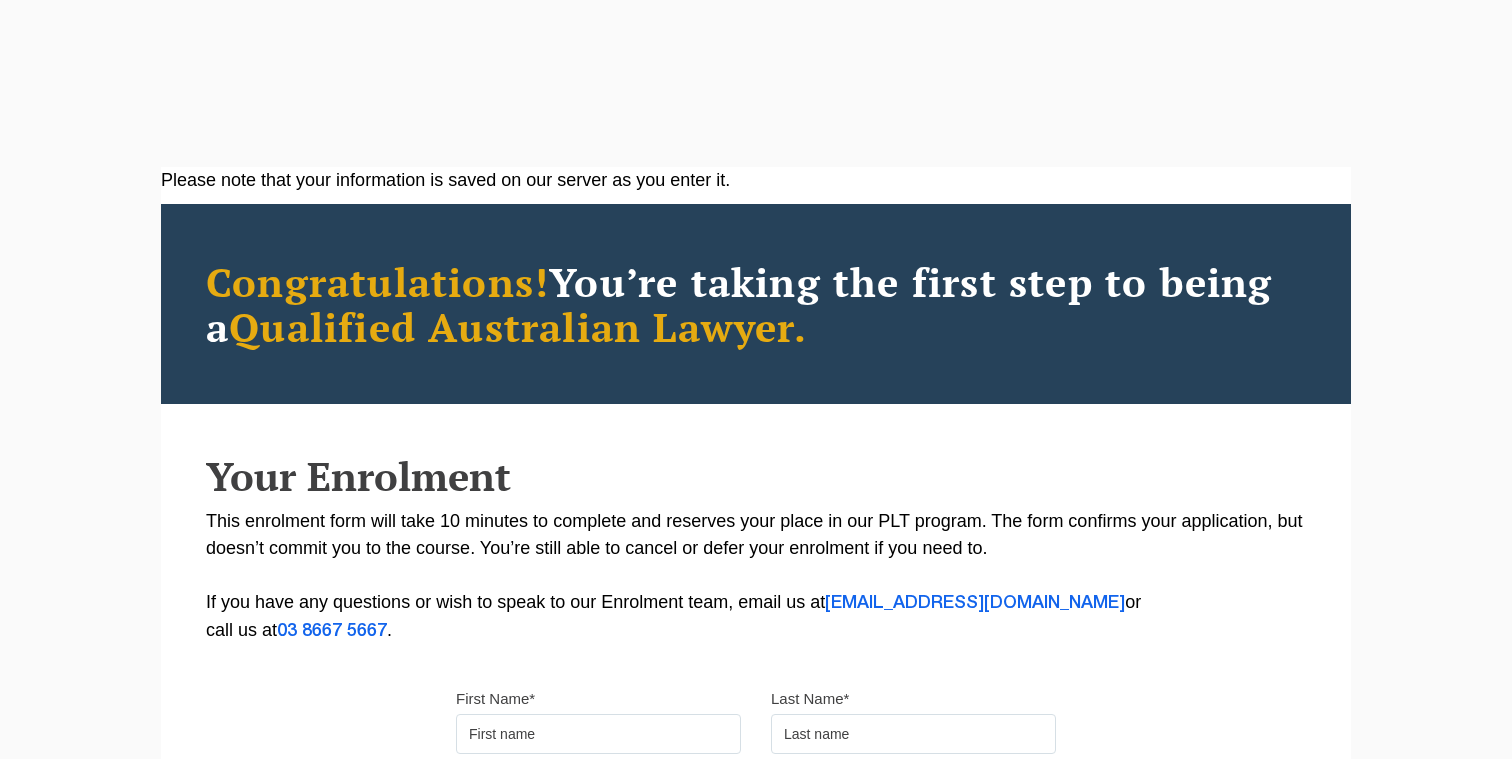 scroll, scrollTop: 333, scrollLeft: 0, axis: vertical 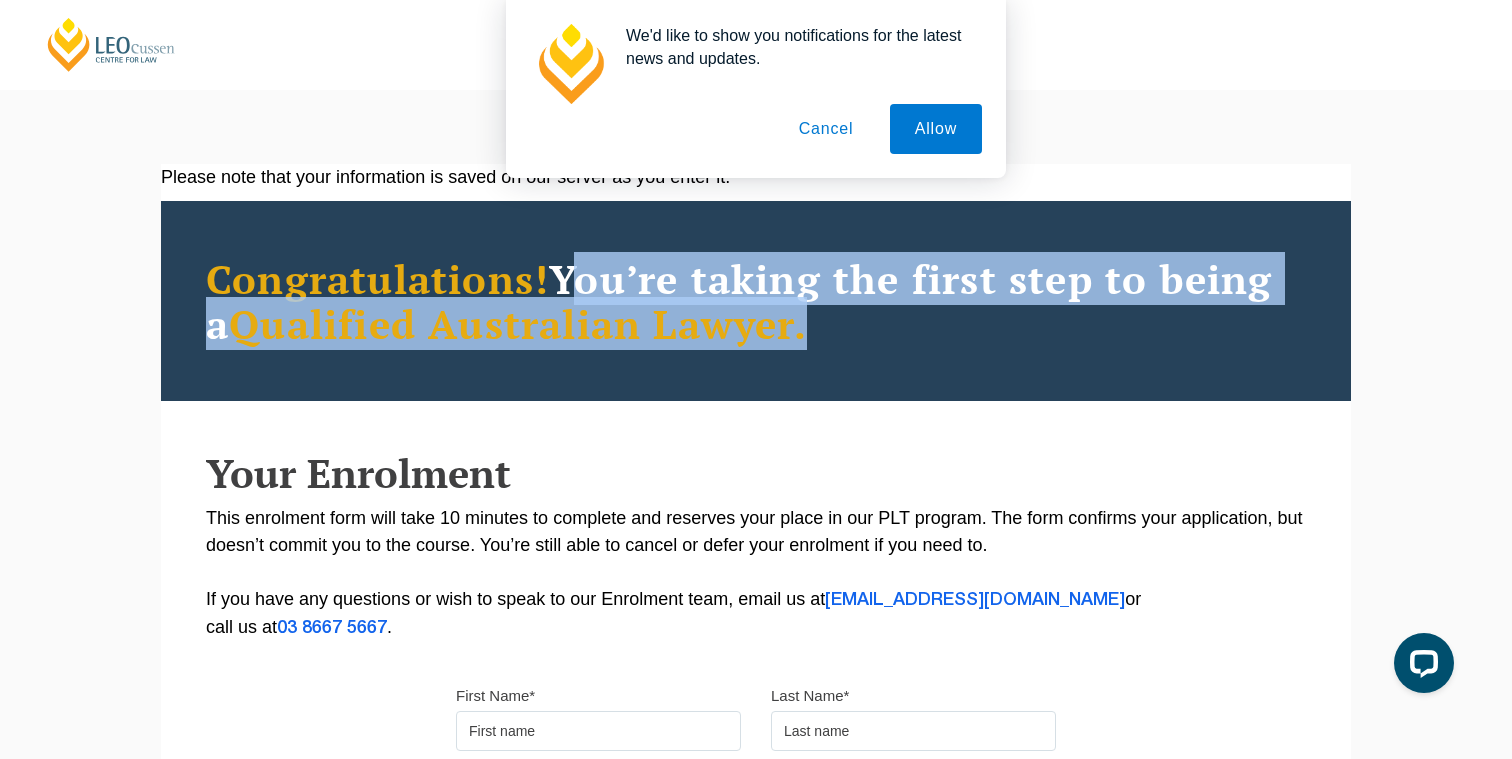 drag, startPoint x: 570, startPoint y: 278, endPoint x: 887, endPoint y: 311, distance: 318.71304 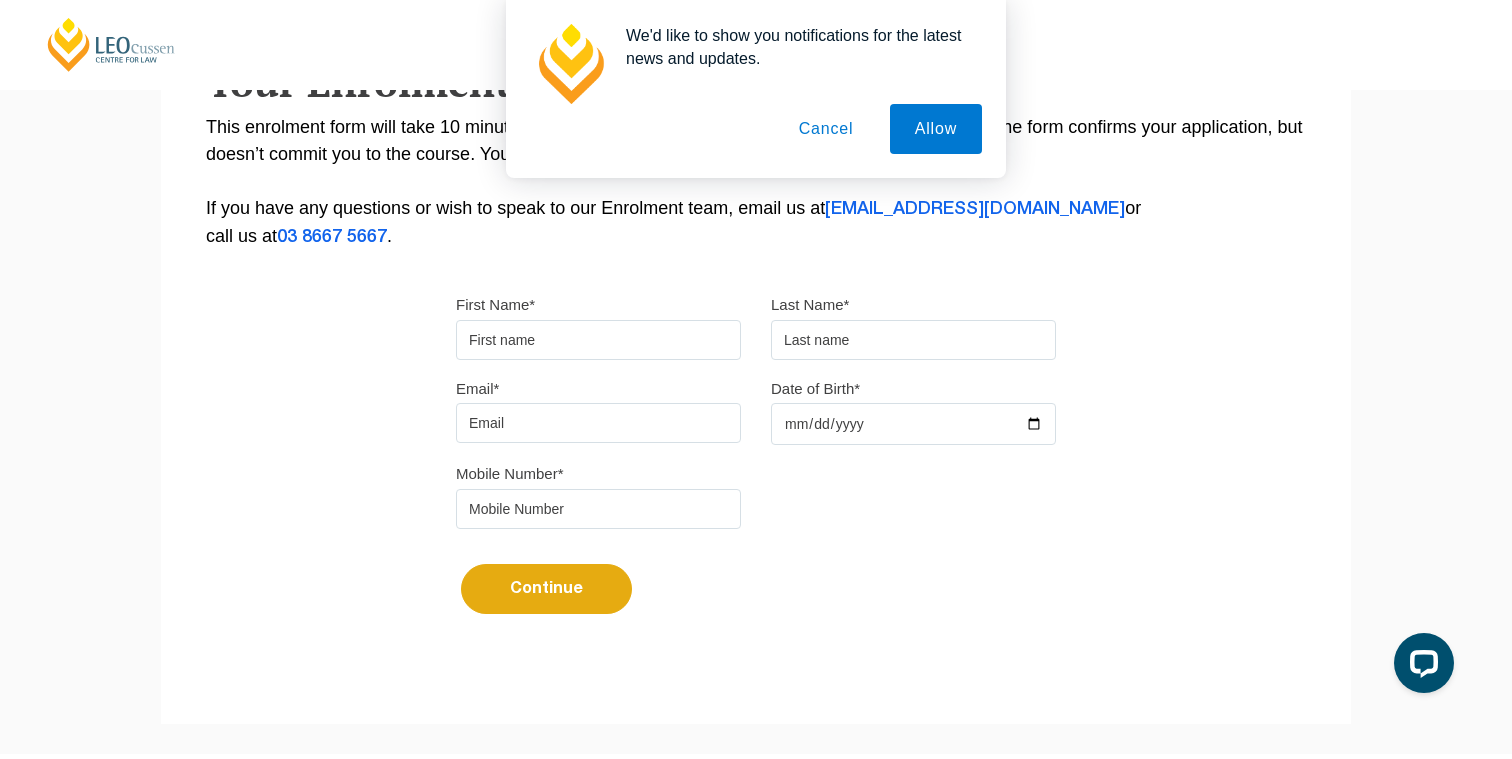 scroll, scrollTop: 413, scrollLeft: 0, axis: vertical 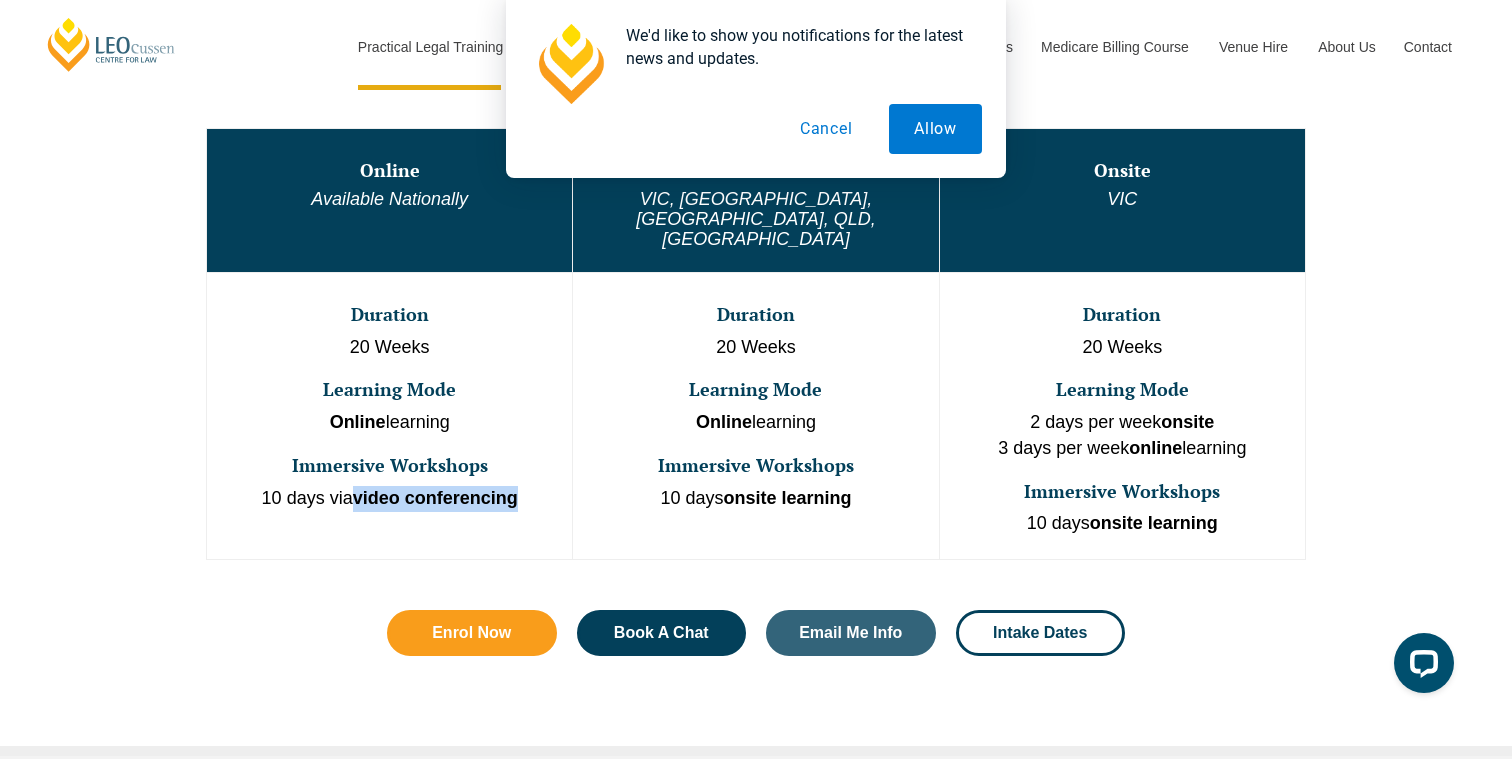 drag, startPoint x: 356, startPoint y: 457, endPoint x: 547, endPoint y: 456, distance: 191.00262 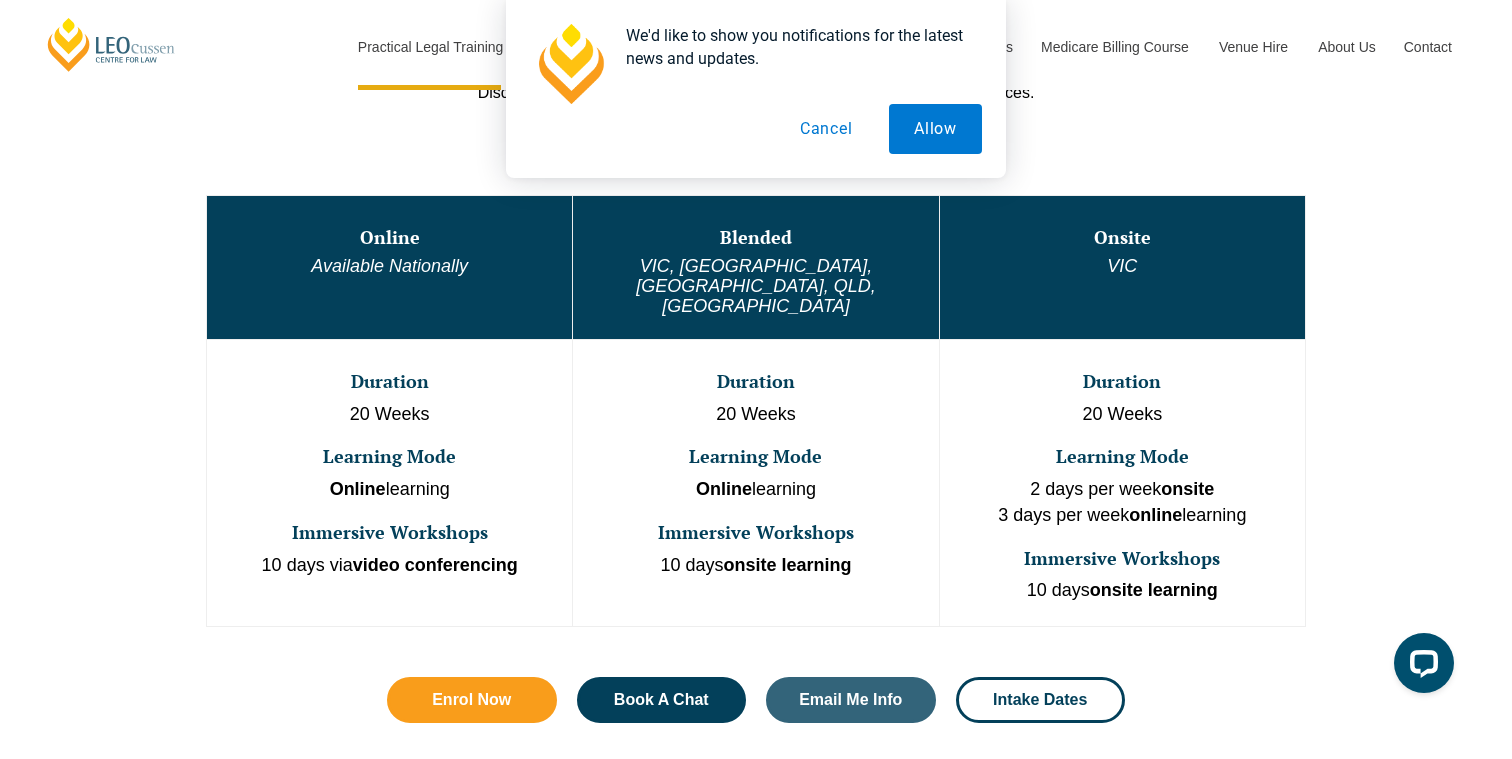 scroll, scrollTop: 1055, scrollLeft: 0, axis: vertical 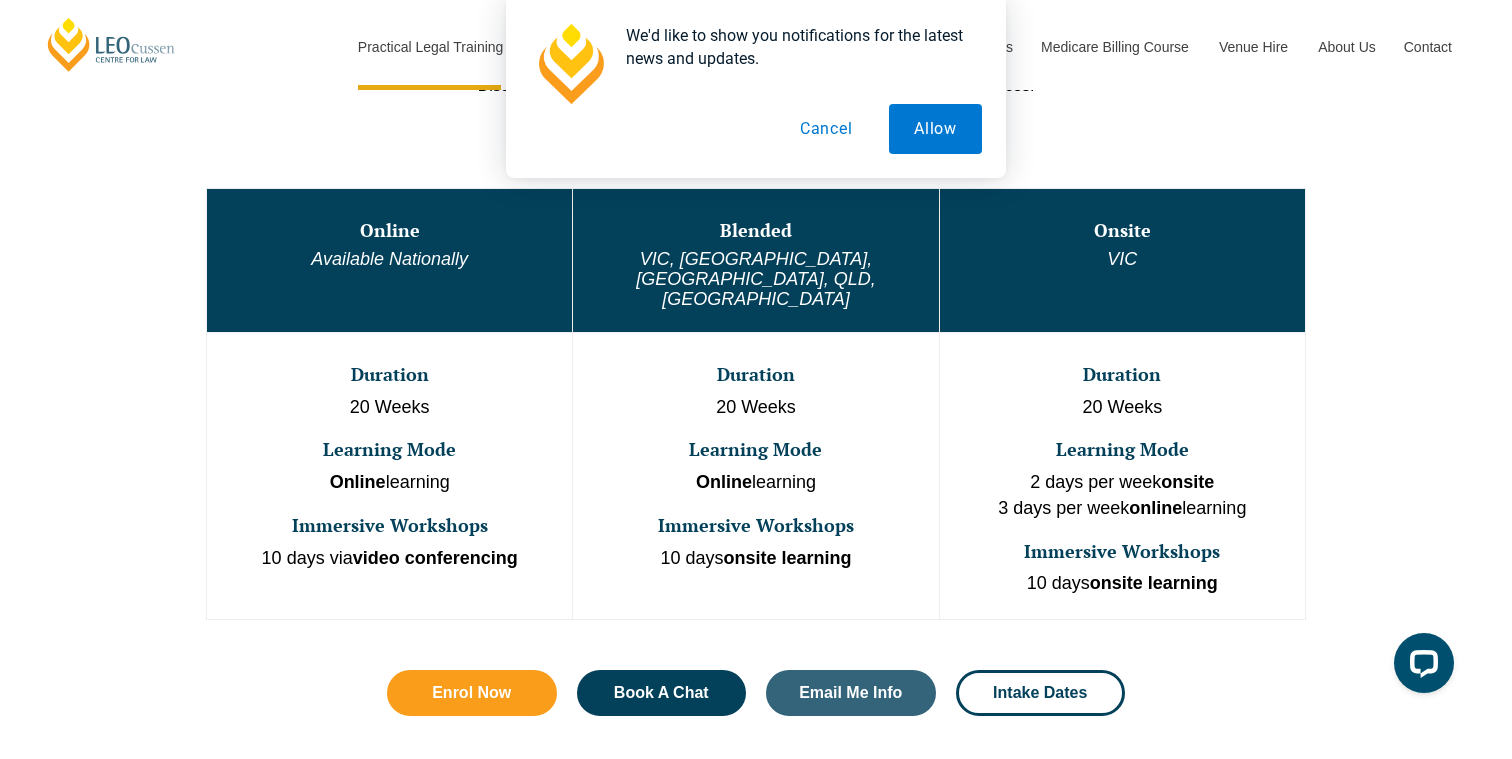 click on "Online" at bounding box center [724, 482] 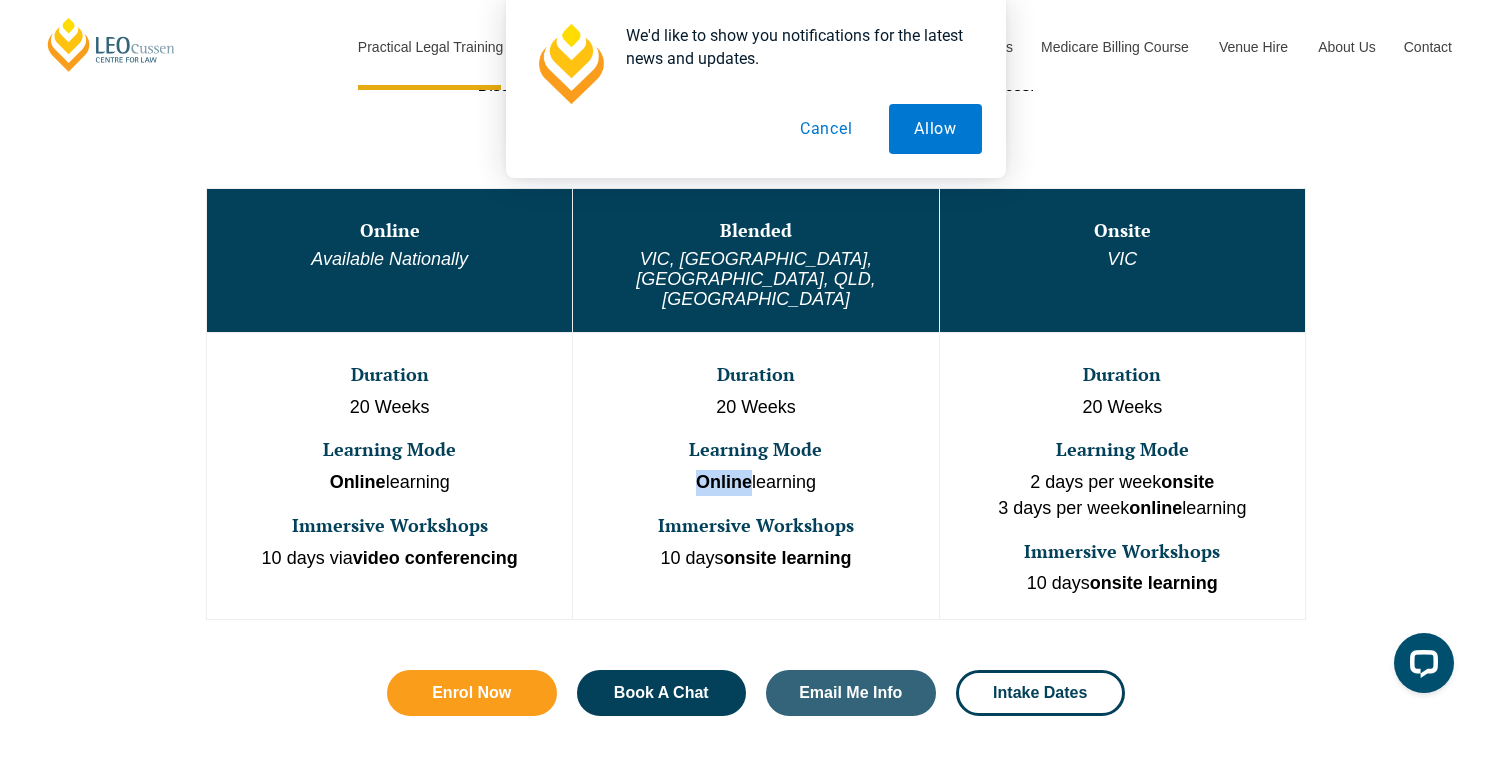click on "Online" at bounding box center (724, 482) 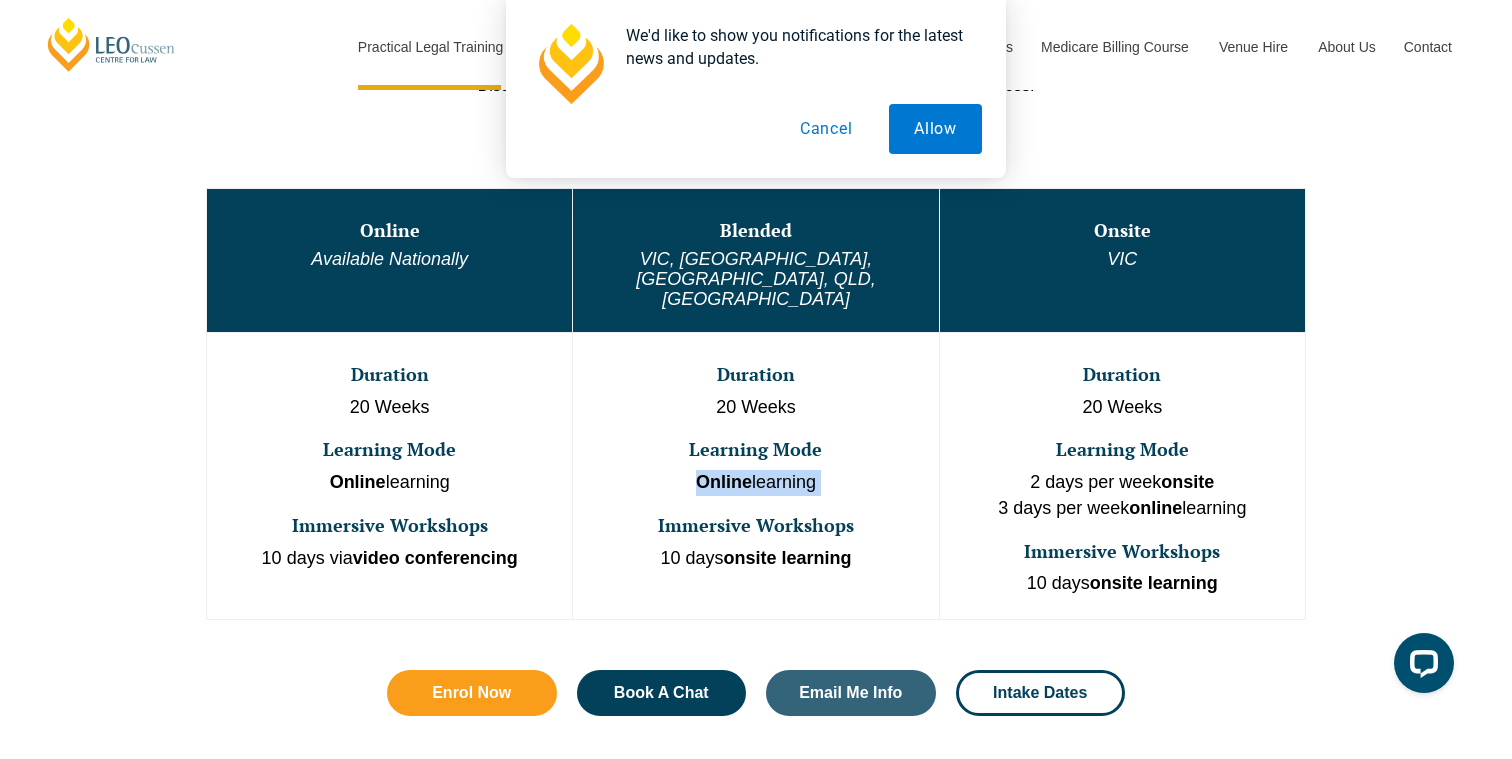 click on "Online" at bounding box center [724, 482] 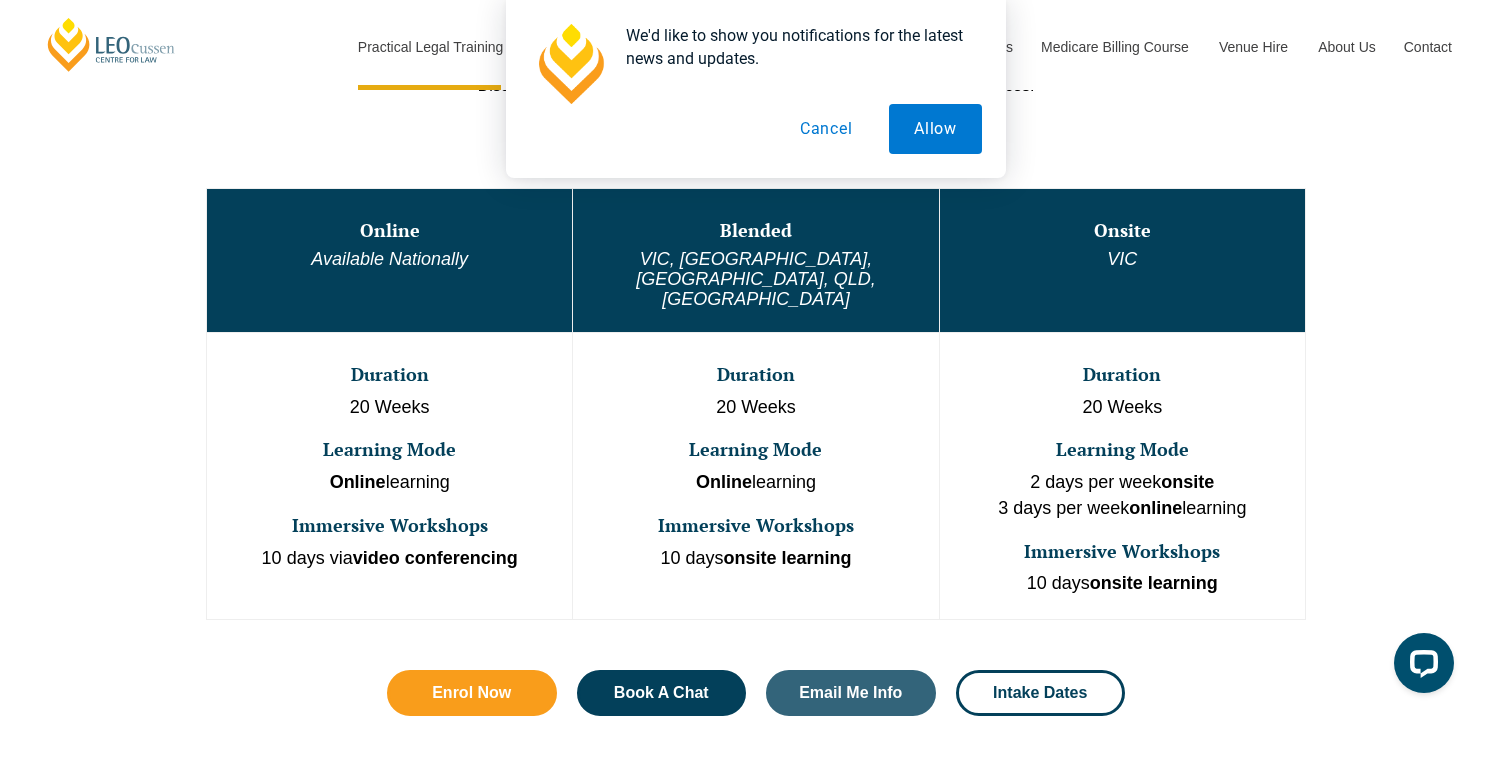 click on "10 days  onsite learning" at bounding box center [755, 559] 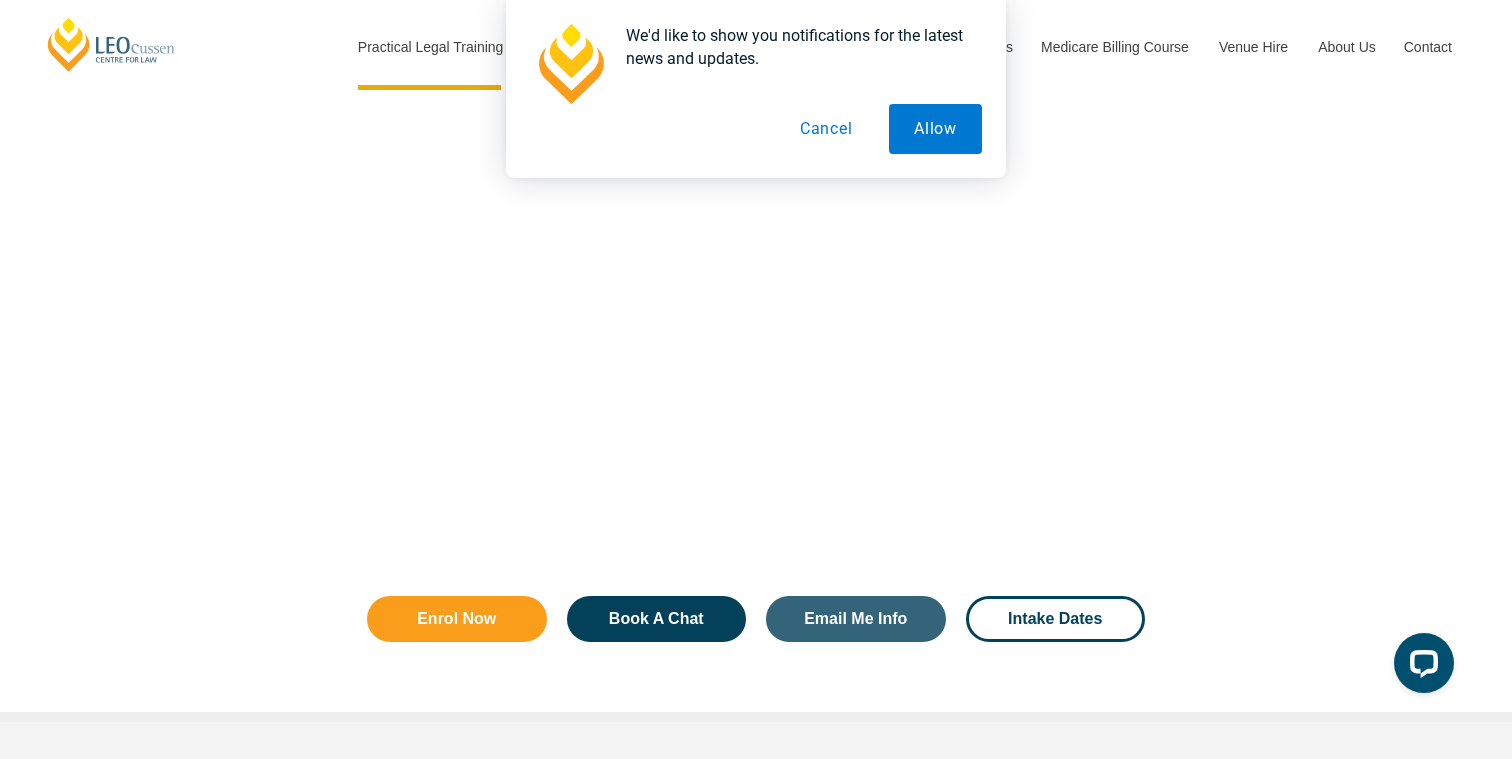 scroll, scrollTop: 3629, scrollLeft: 0, axis: vertical 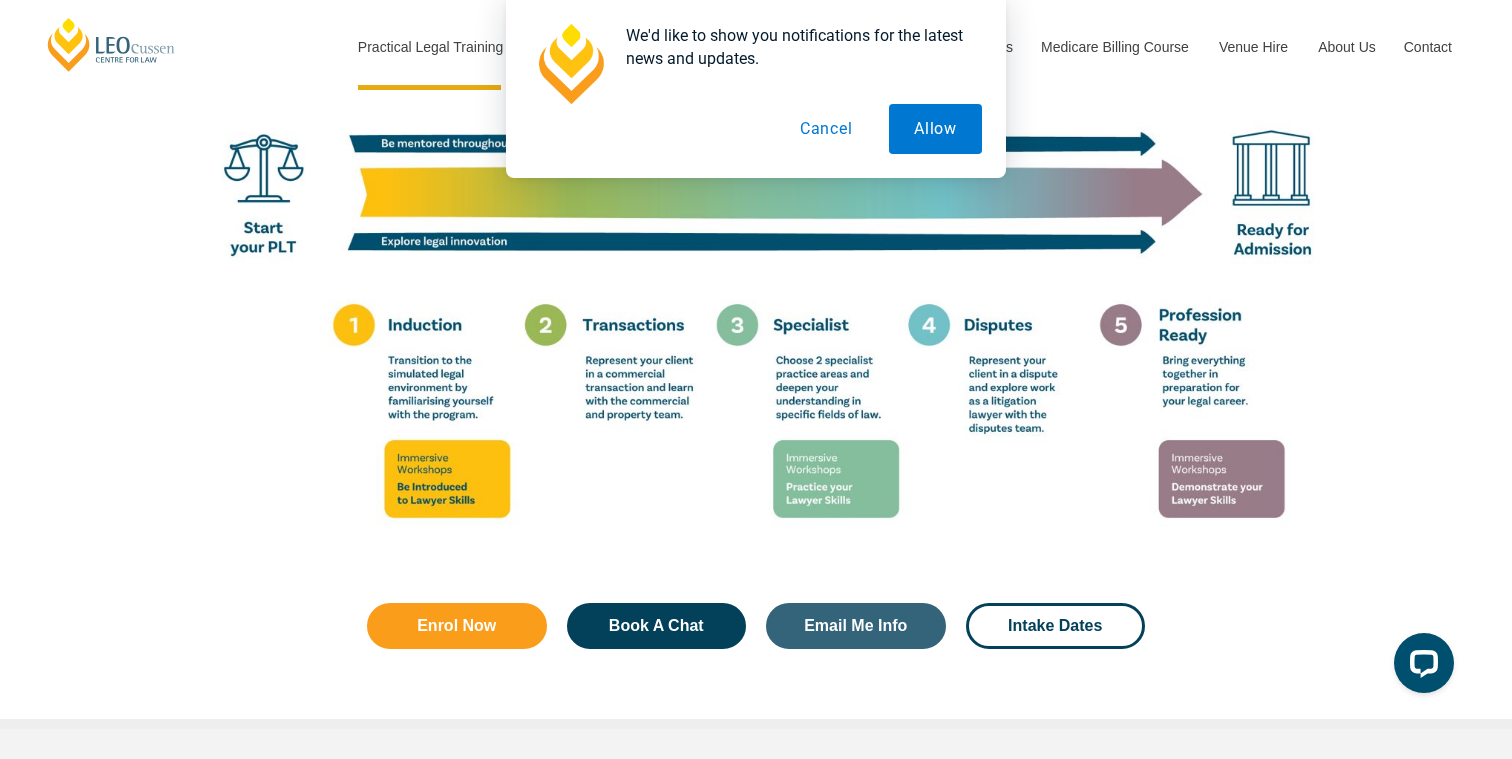 click on "Cancel" at bounding box center [826, 129] 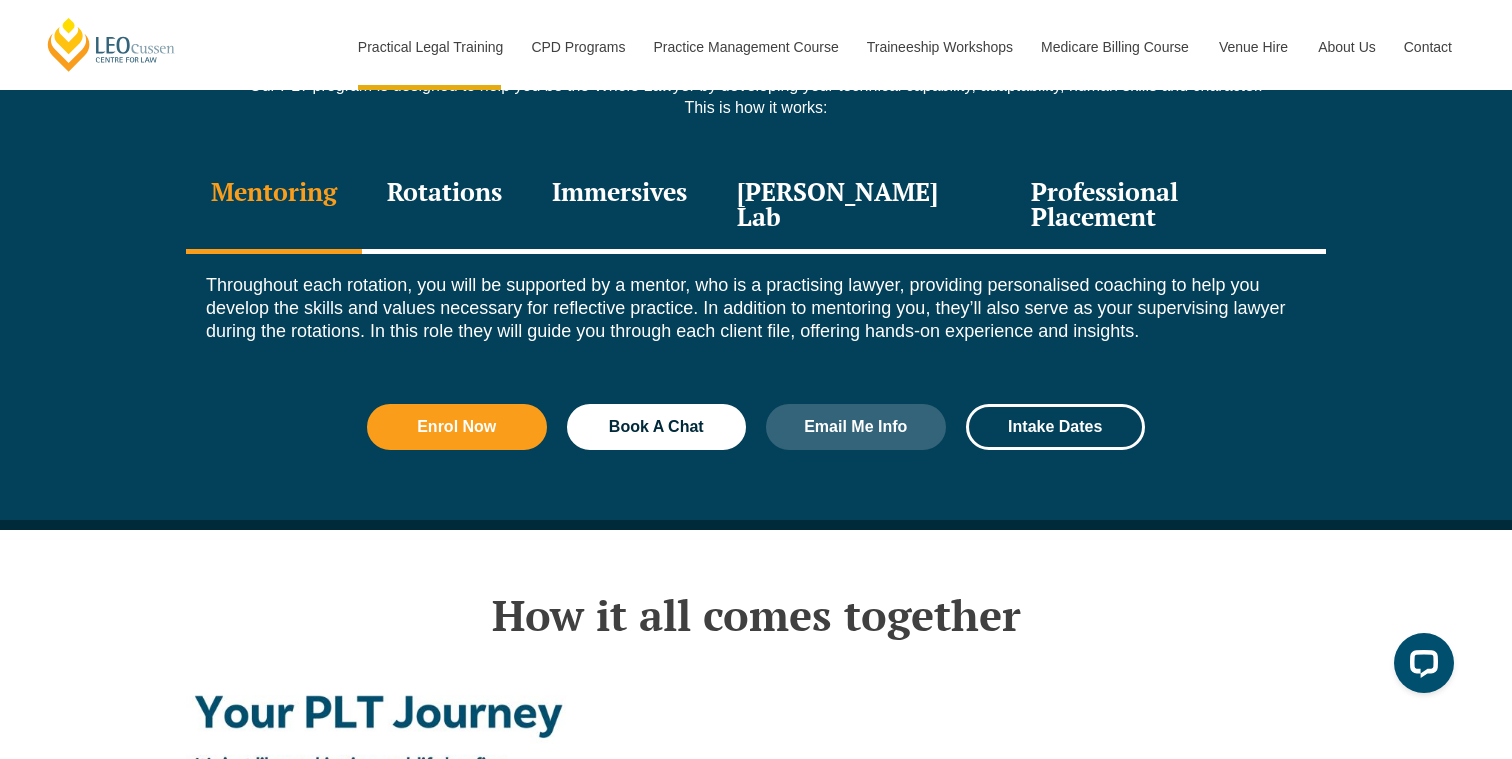 scroll, scrollTop: 2822, scrollLeft: 0, axis: vertical 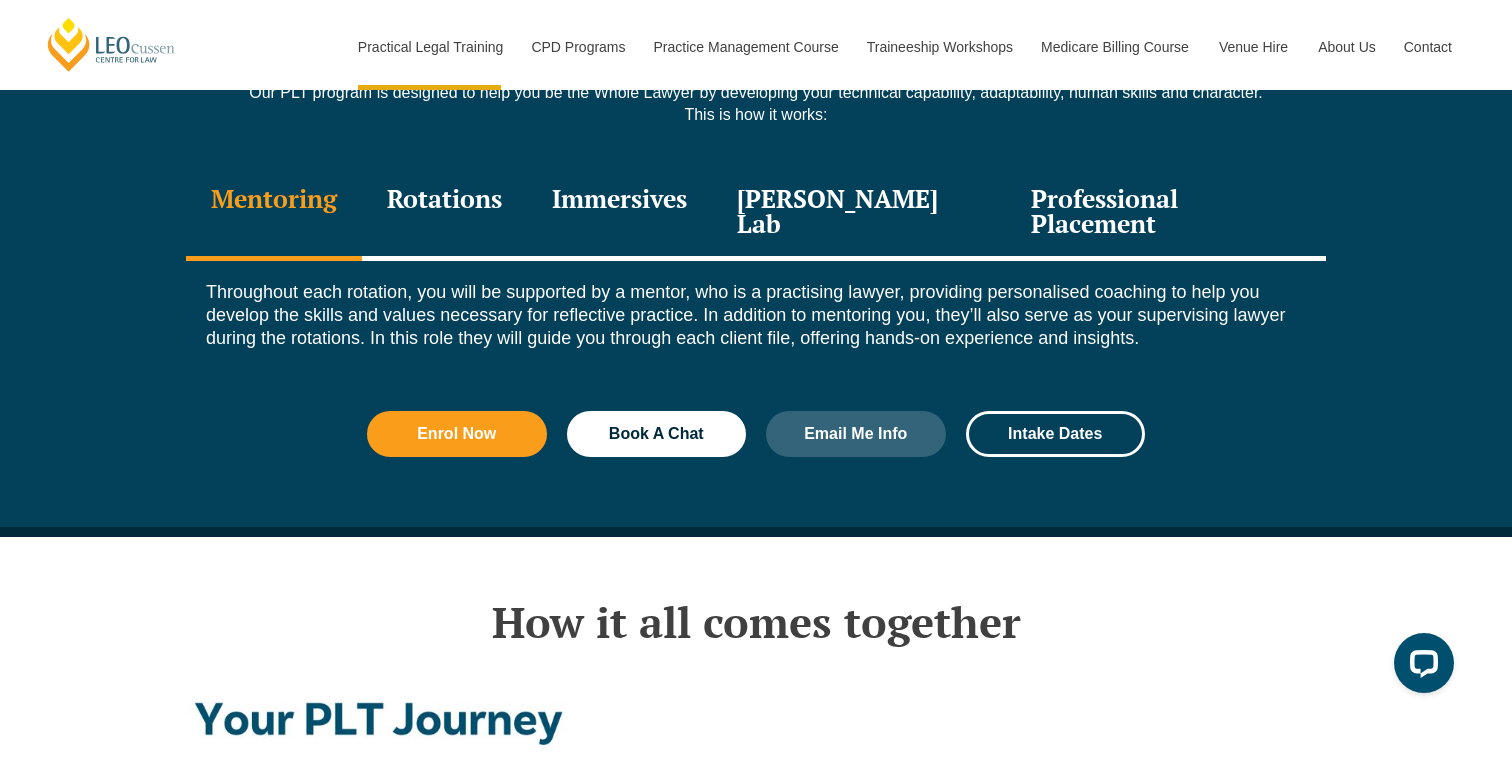 click on "Rotations" at bounding box center [444, 213] 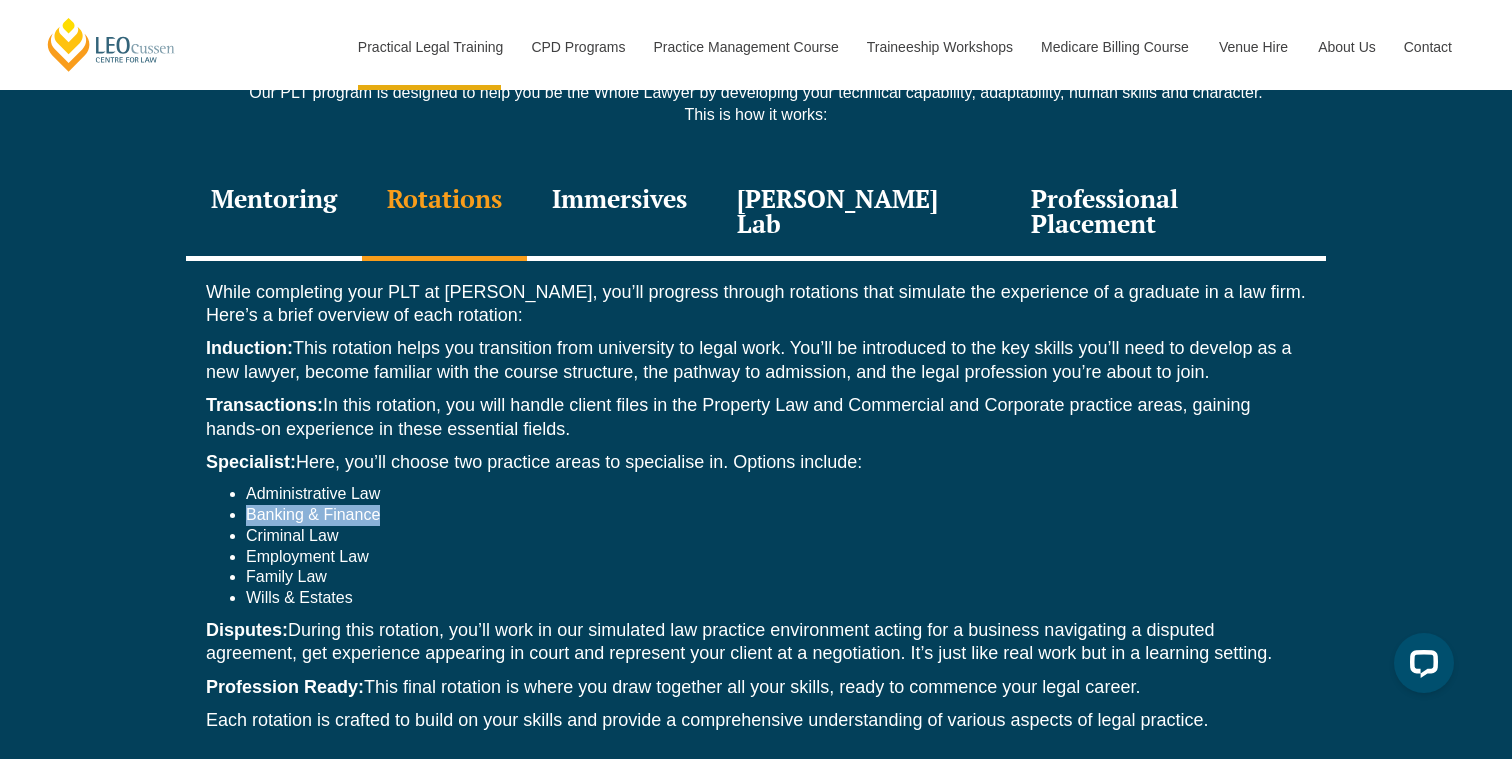 drag, startPoint x: 249, startPoint y: 452, endPoint x: 398, endPoint y: 446, distance: 149.12076 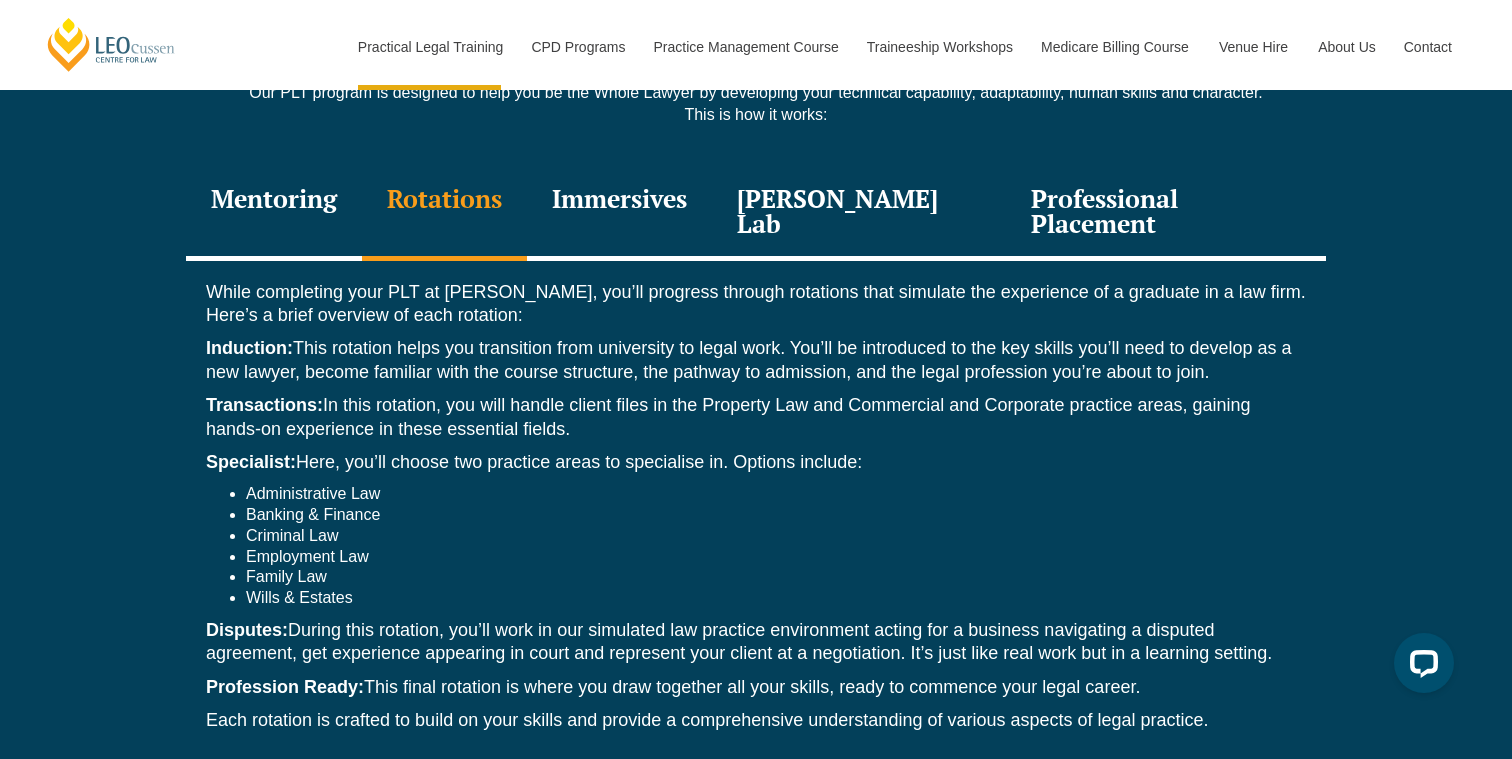 click on "Administrative Law" at bounding box center (776, 494) 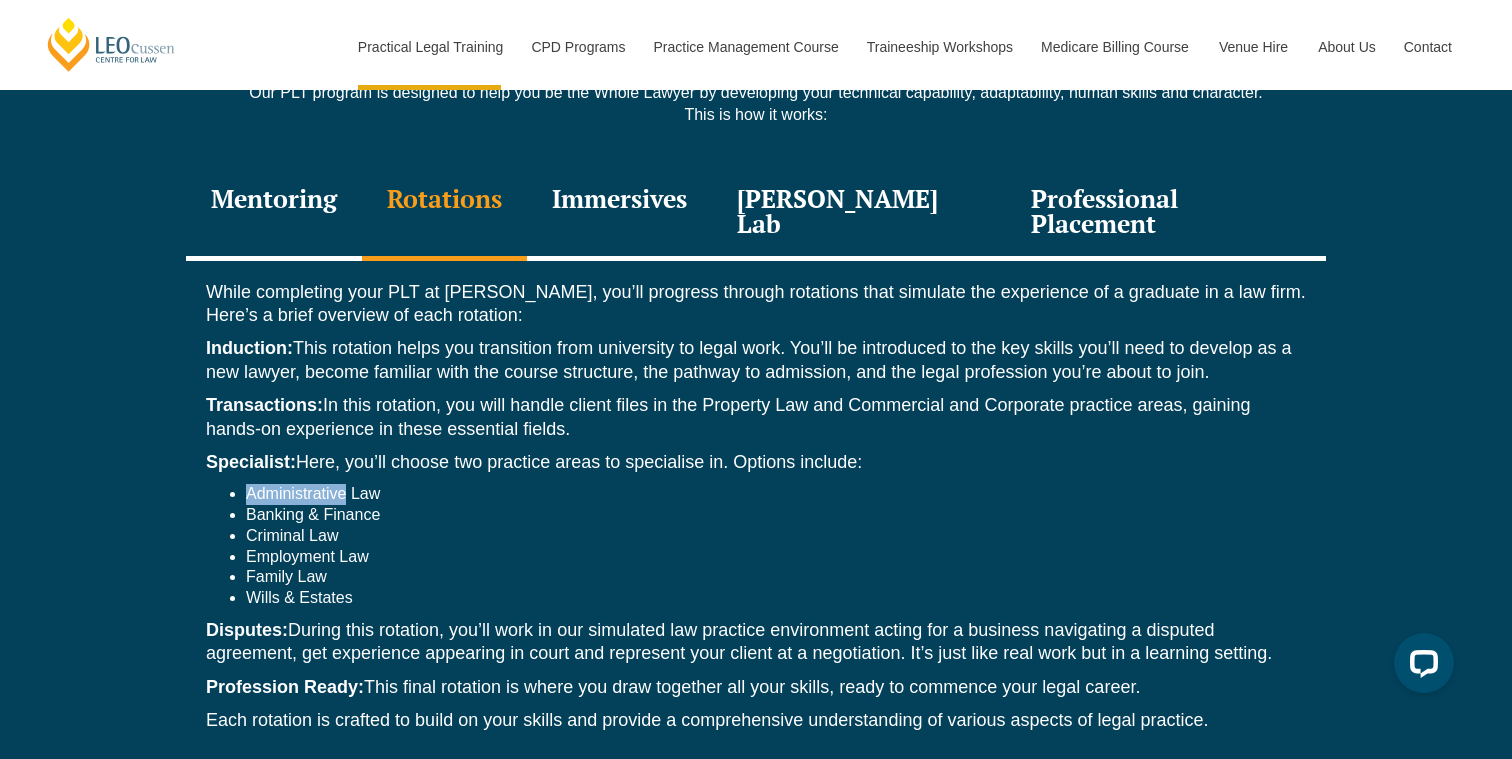 click on "Administrative Law" at bounding box center [776, 494] 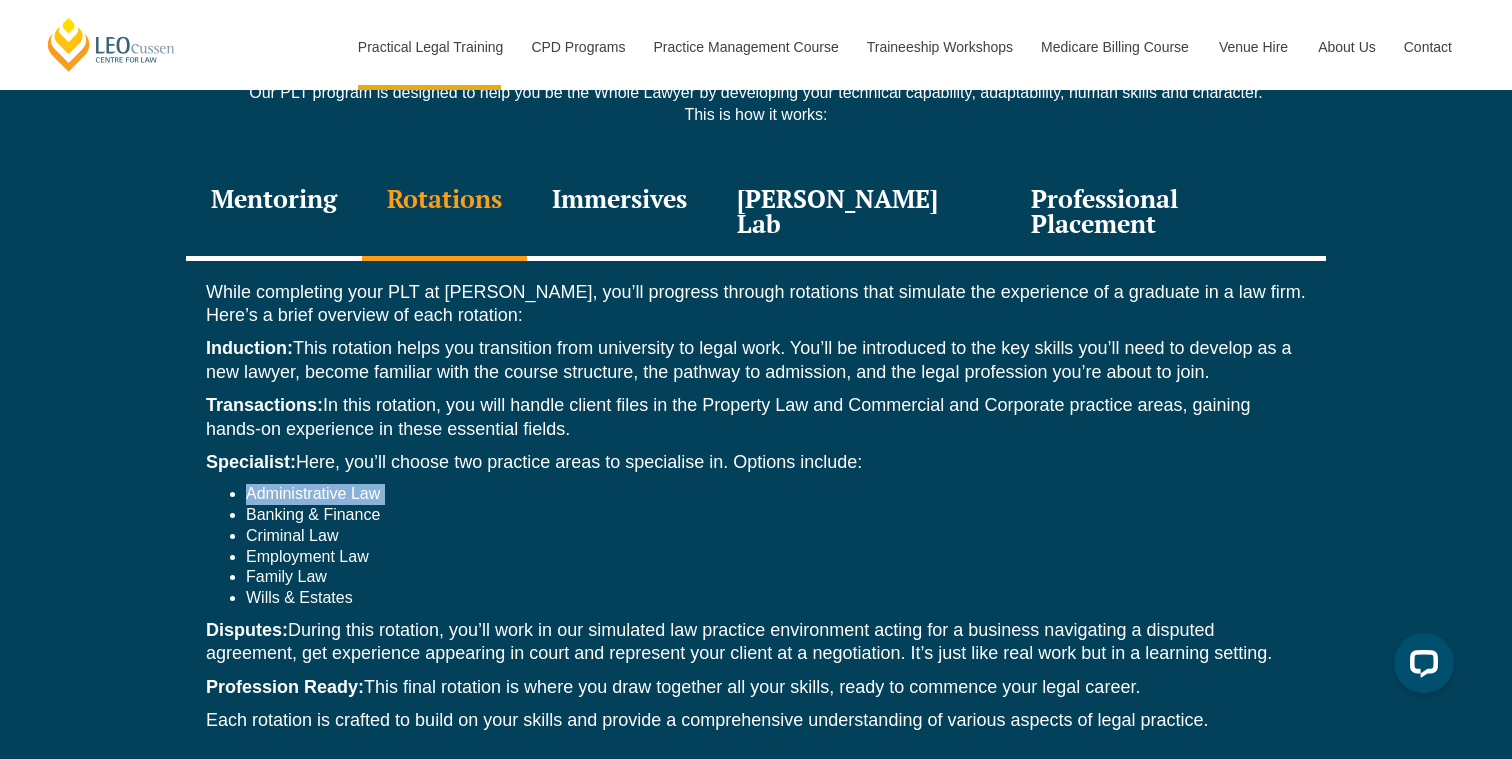 click on "Administrative Law" at bounding box center (776, 494) 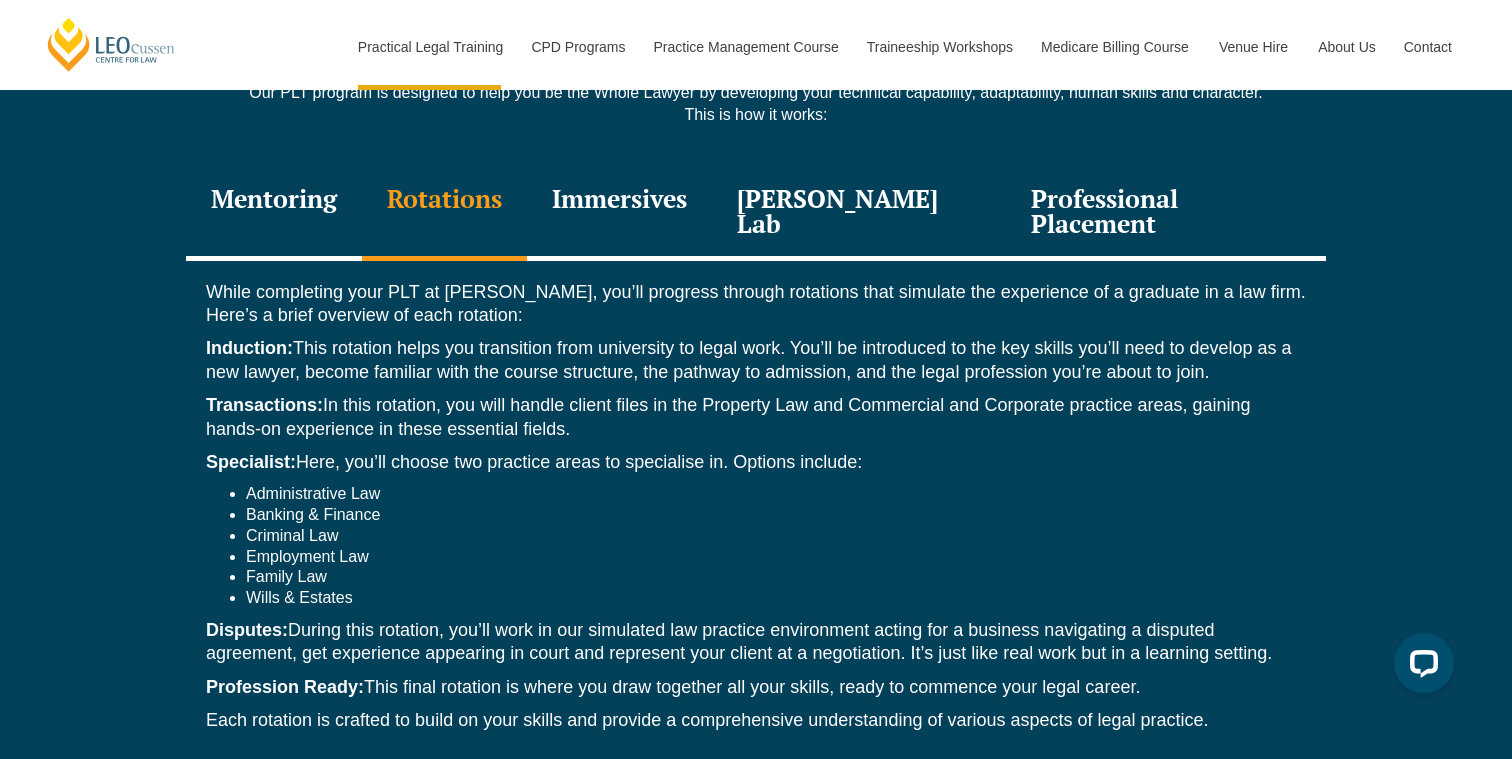 click on "Banking & Finance" at bounding box center [776, 515] 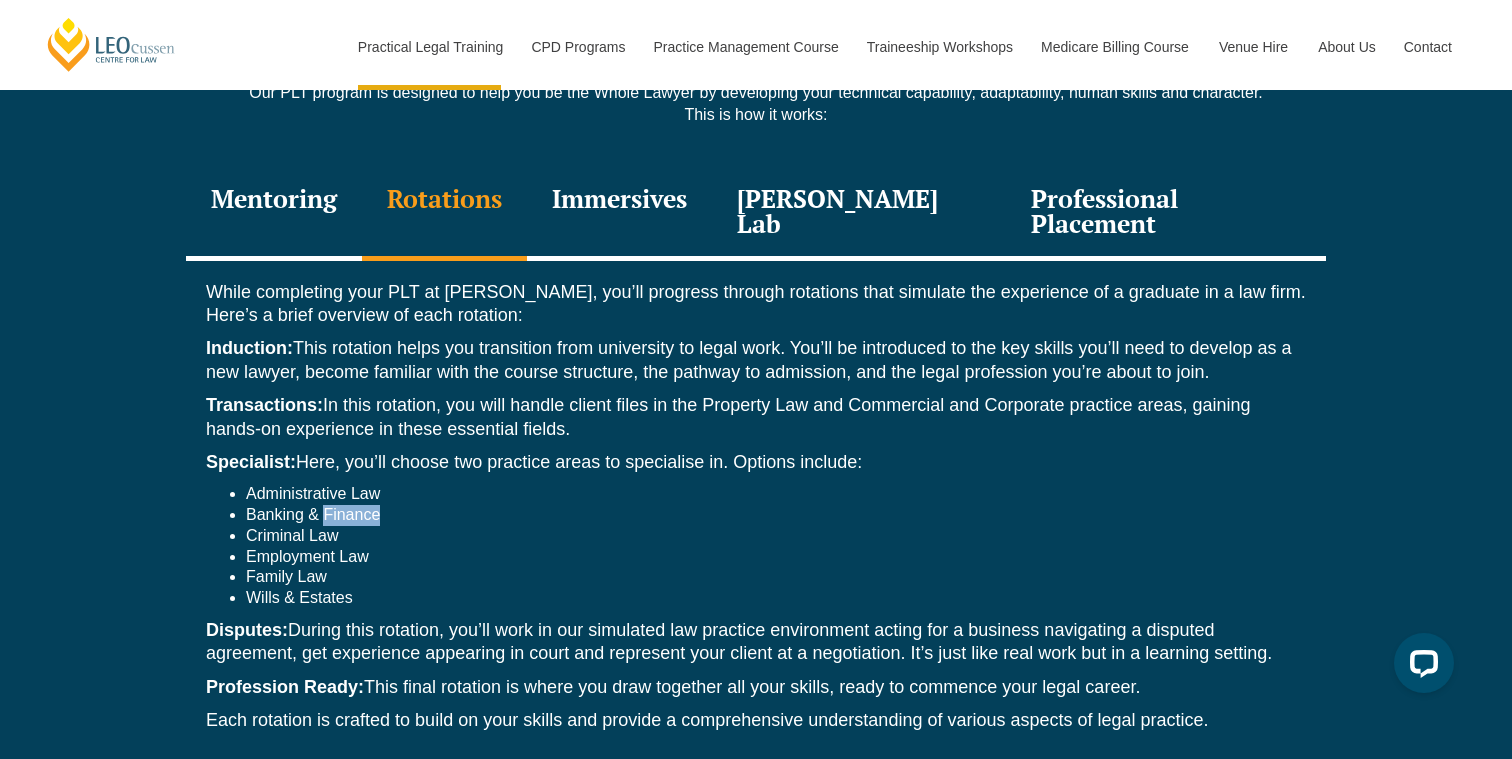 click on "Banking & Finance" at bounding box center (776, 515) 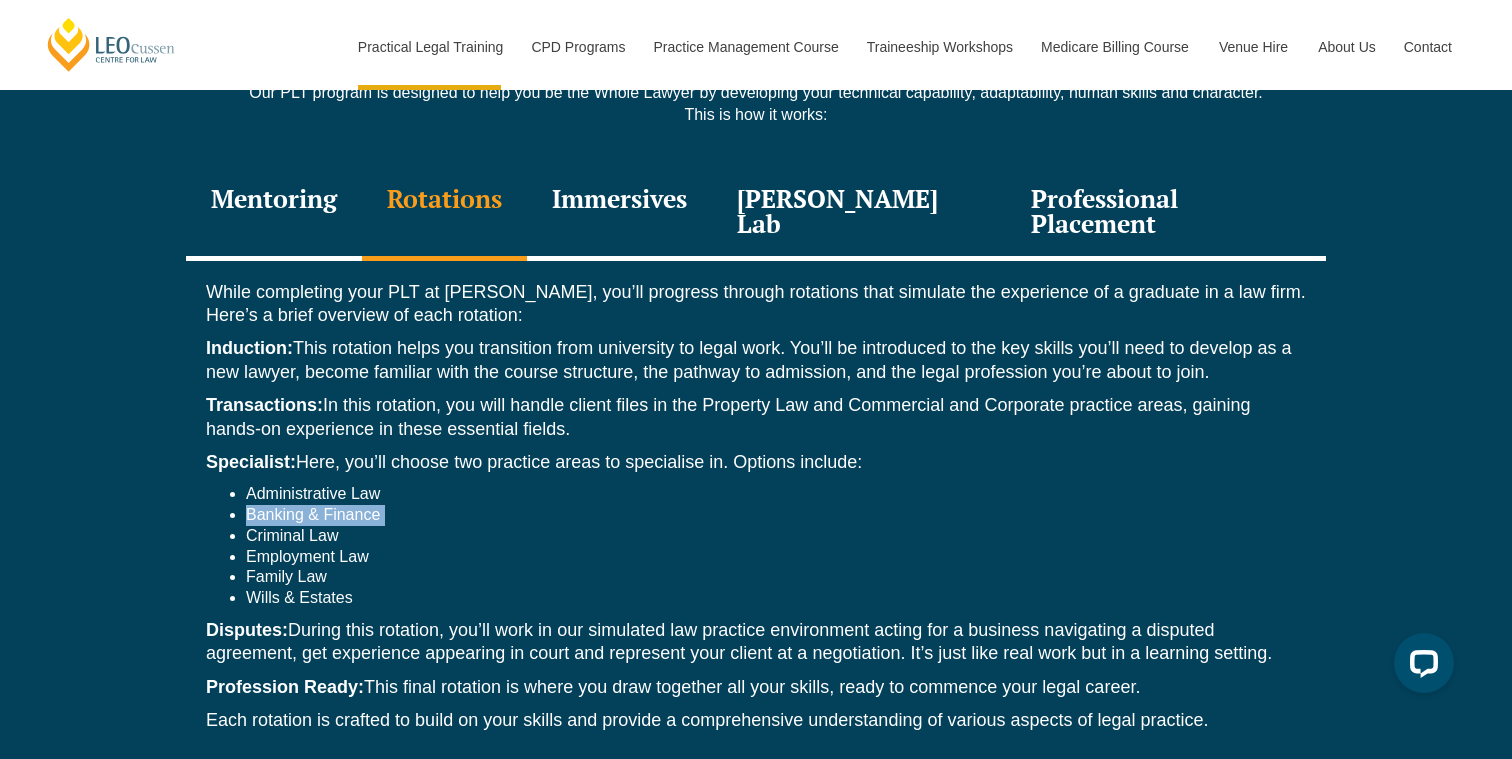 click on "Banking & Finance" at bounding box center (776, 515) 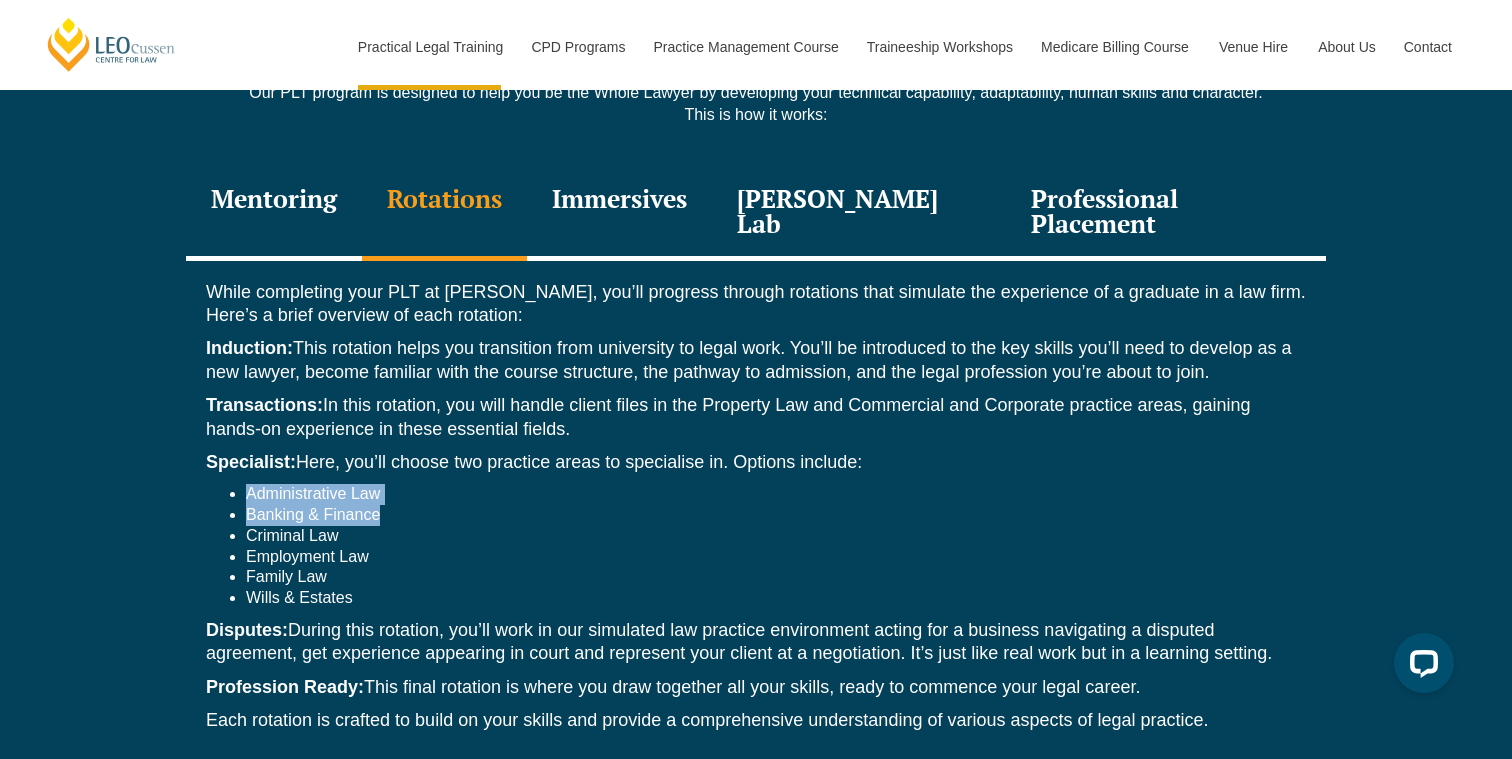 drag, startPoint x: 380, startPoint y: 450, endPoint x: 189, endPoint y: 426, distance: 192.50195 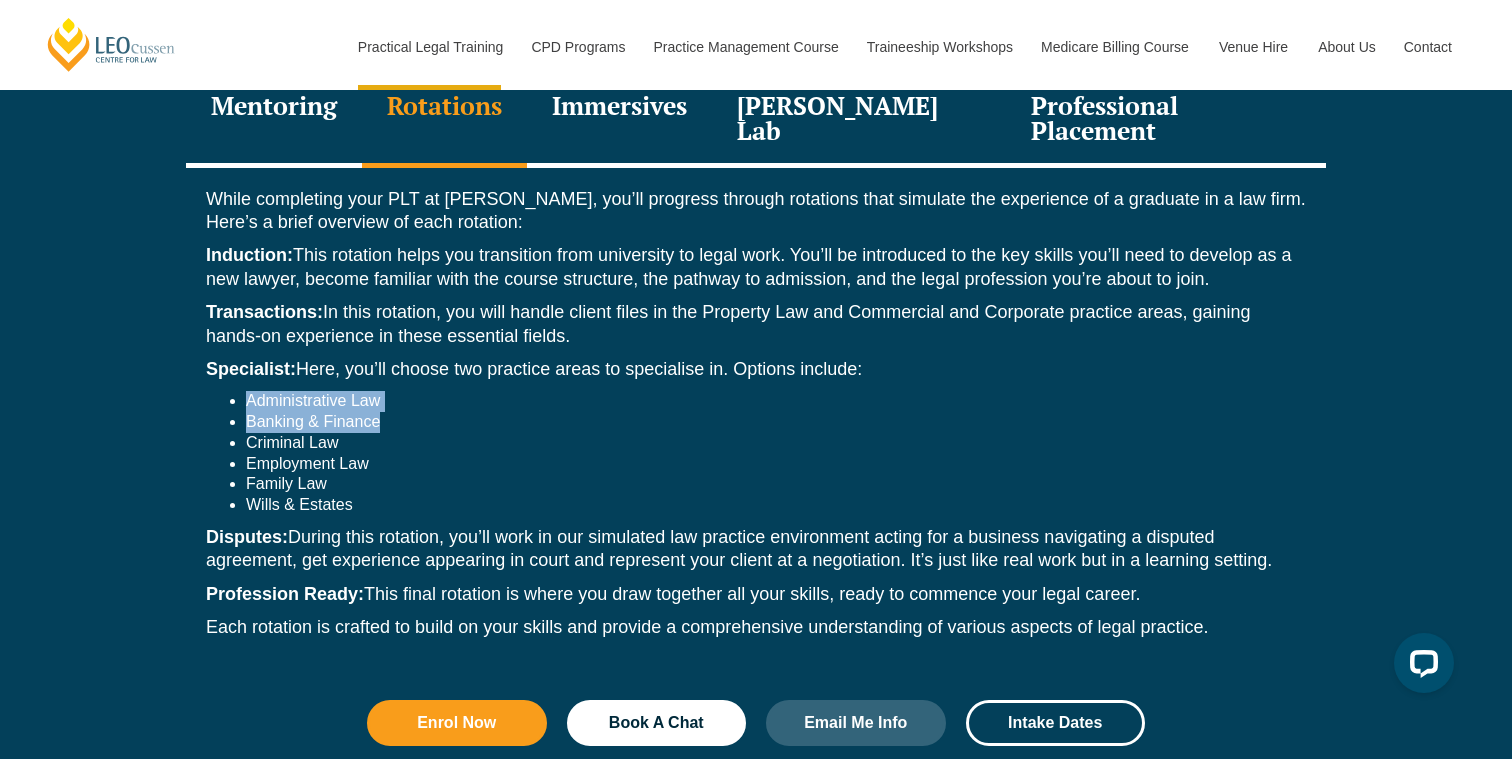 scroll, scrollTop: 2905, scrollLeft: 0, axis: vertical 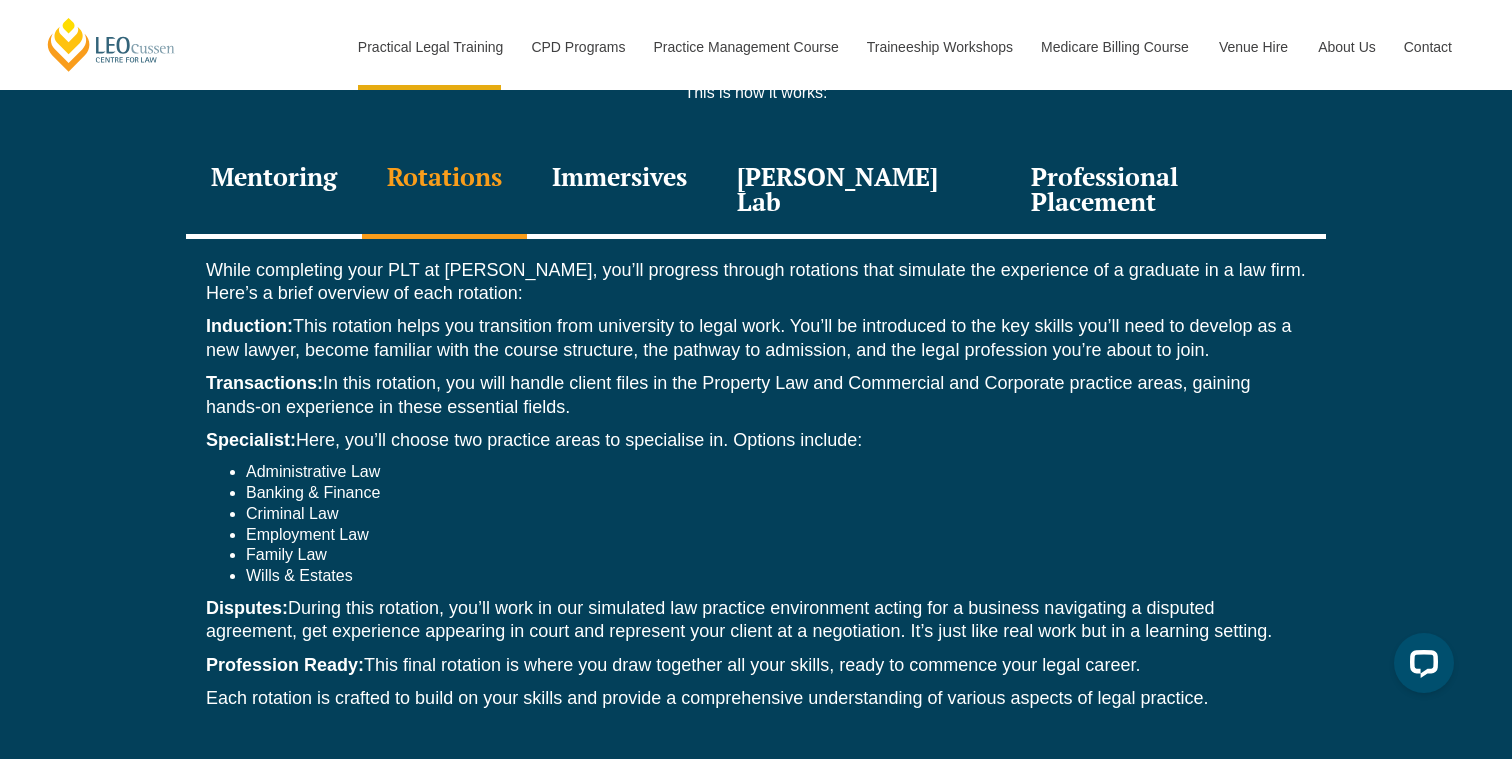 click on "Immersives" at bounding box center (619, 191) 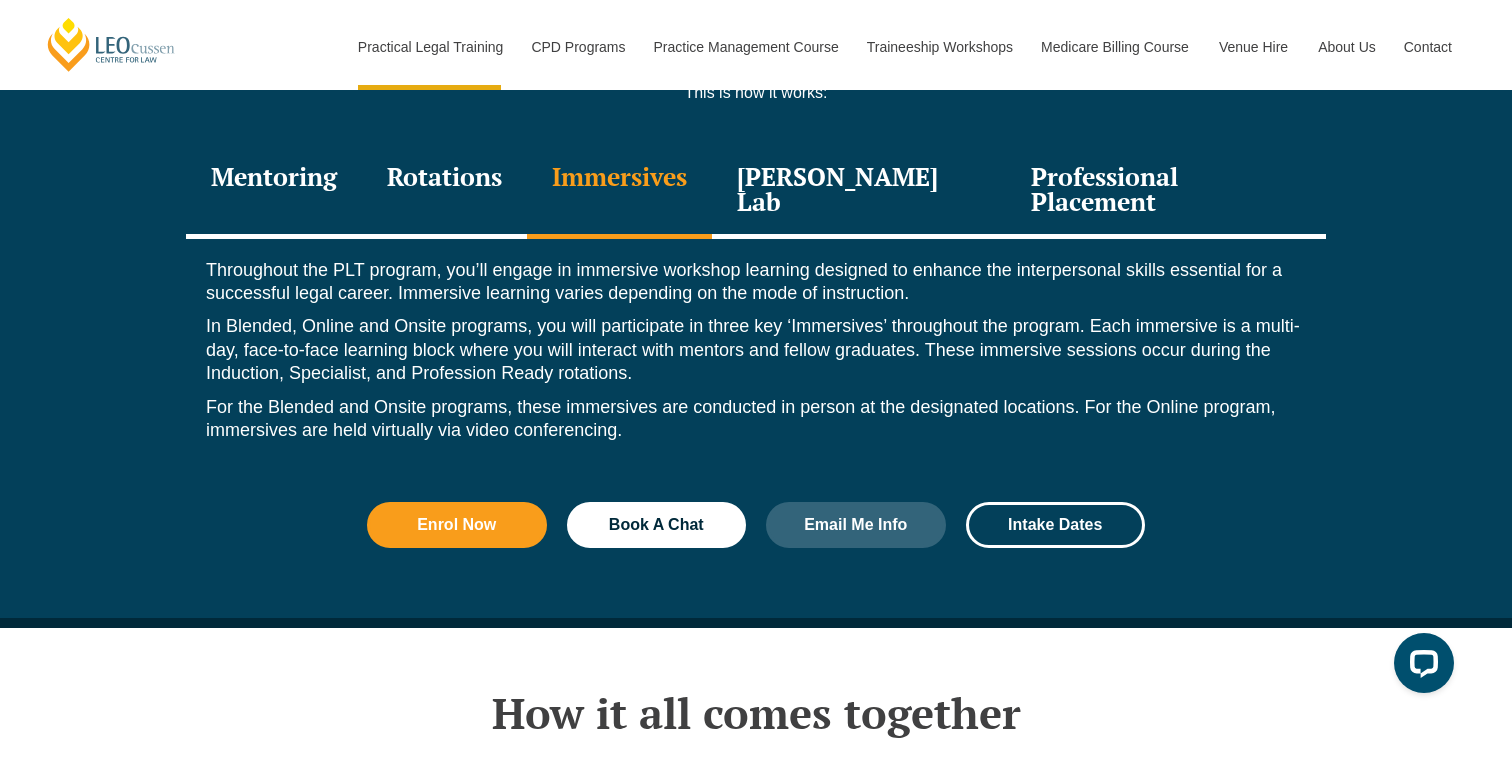click on "[PERSON_NAME] Lab" at bounding box center [859, 191] 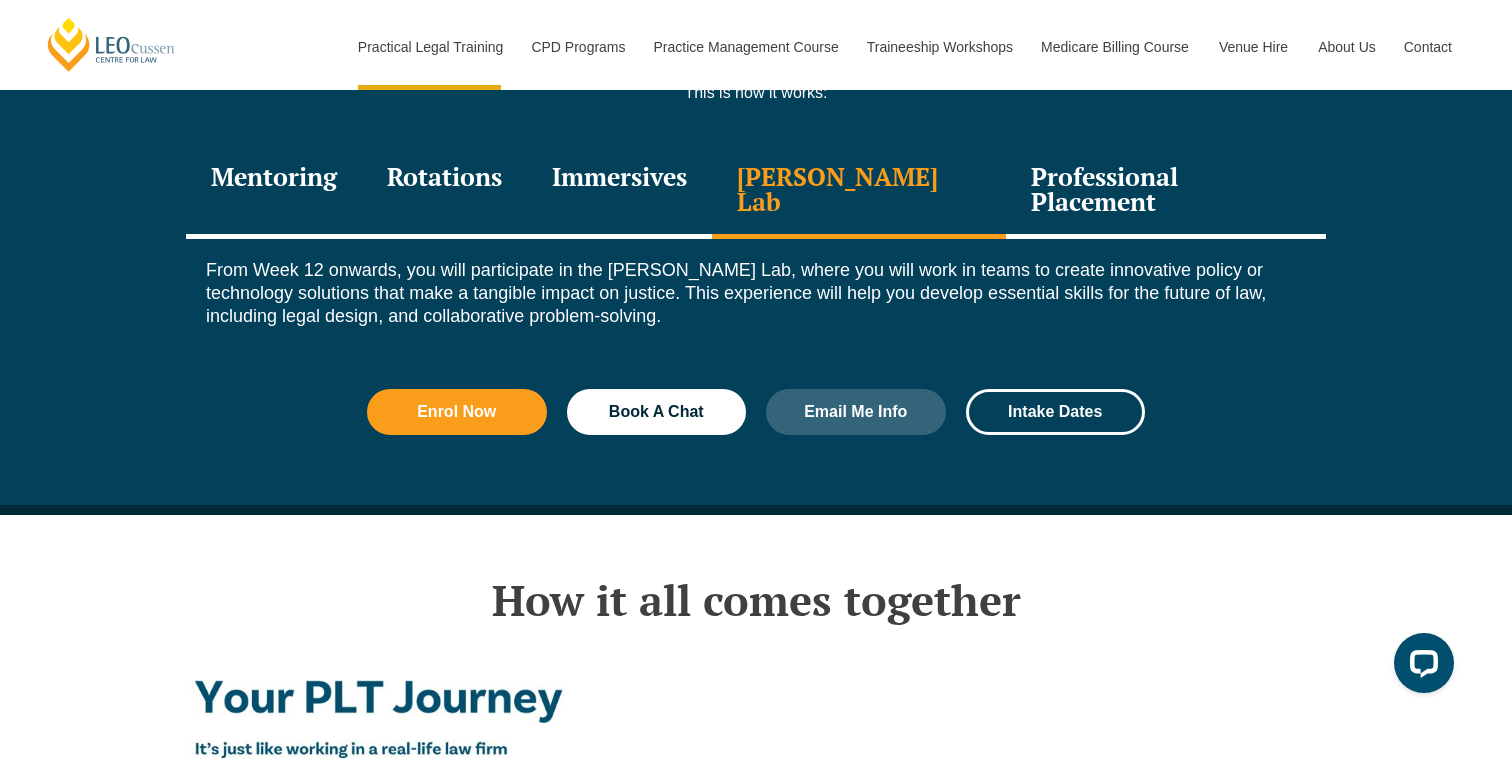 click on "Professional Placement" at bounding box center [1166, 191] 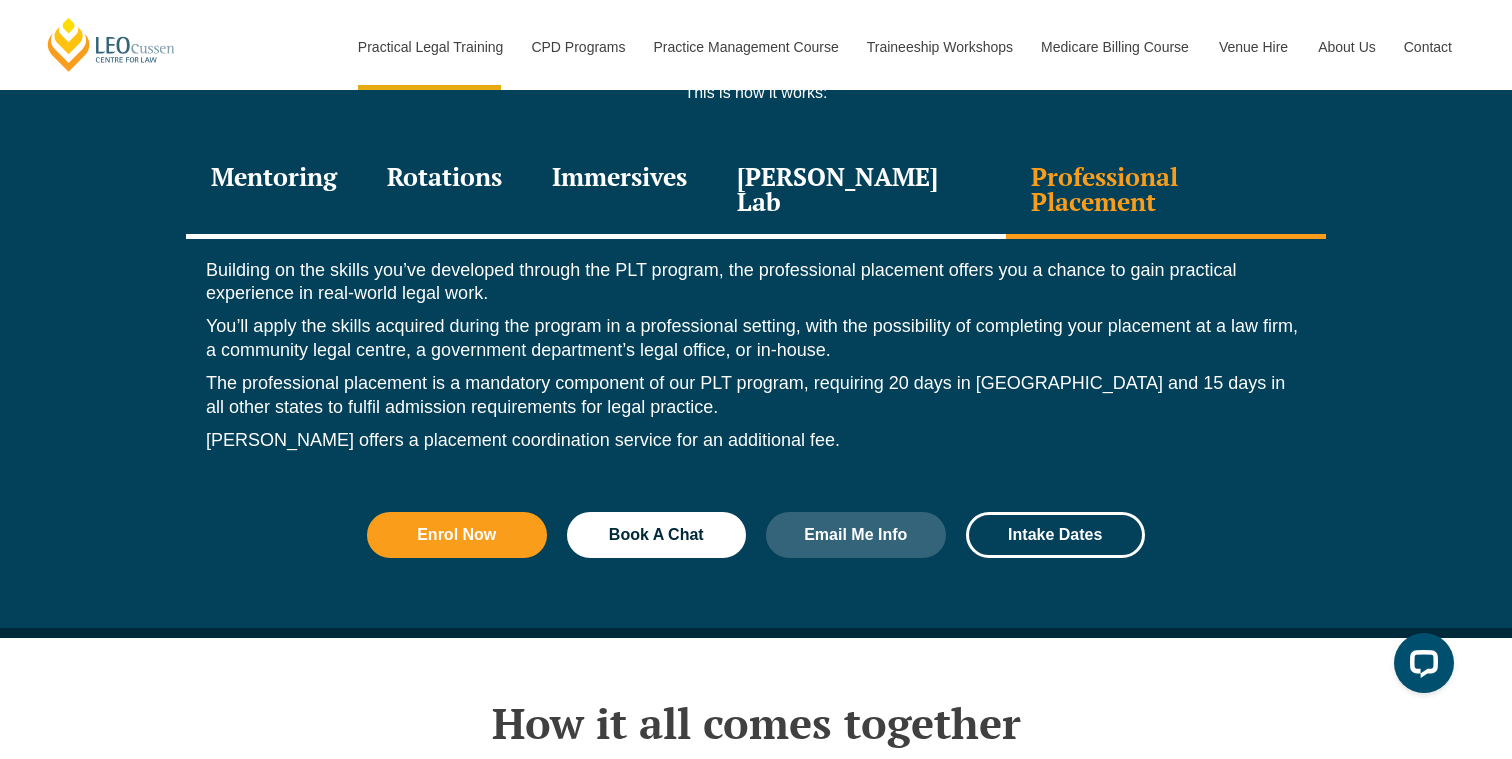 click on "Rotations" at bounding box center (444, 191) 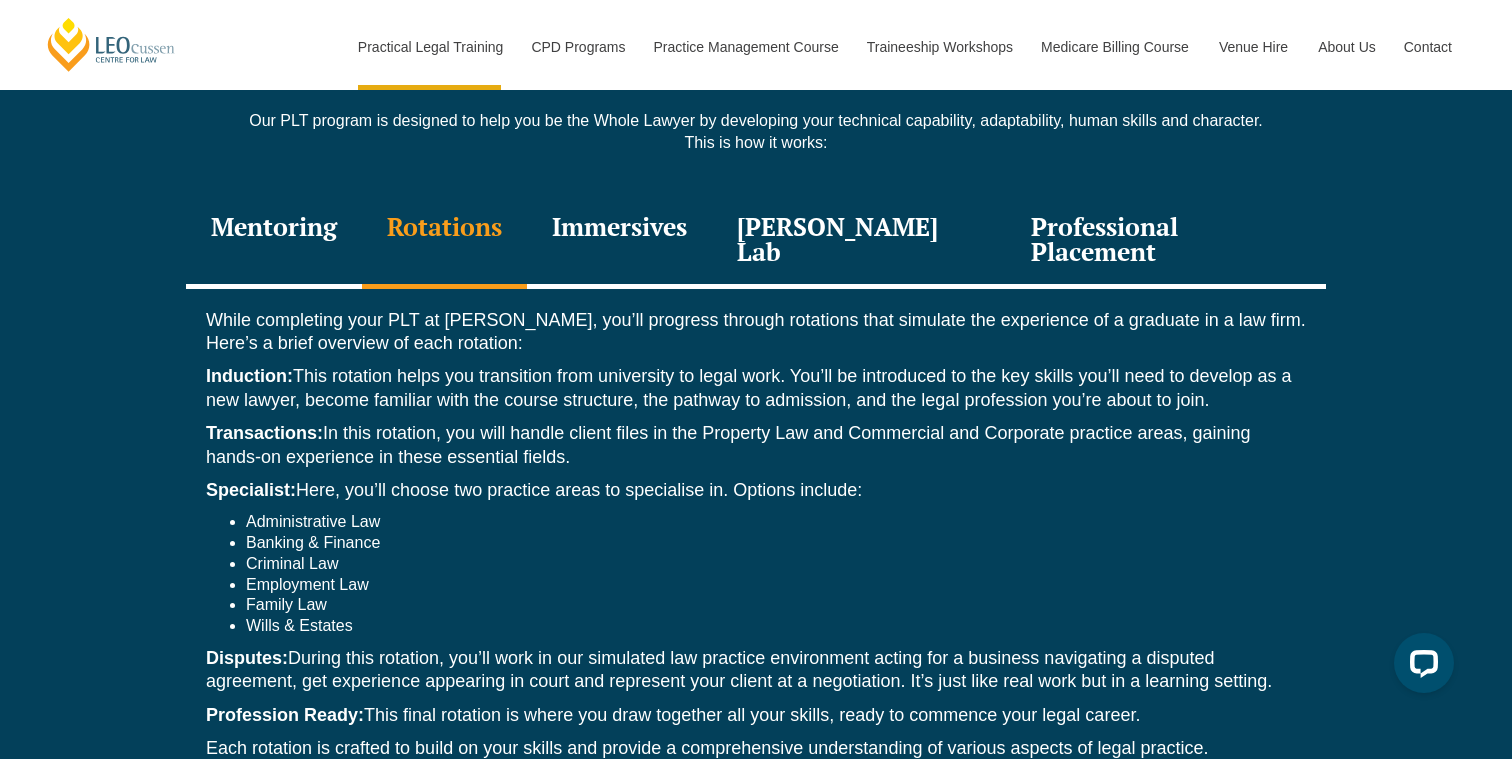 scroll, scrollTop: 2797, scrollLeft: 0, axis: vertical 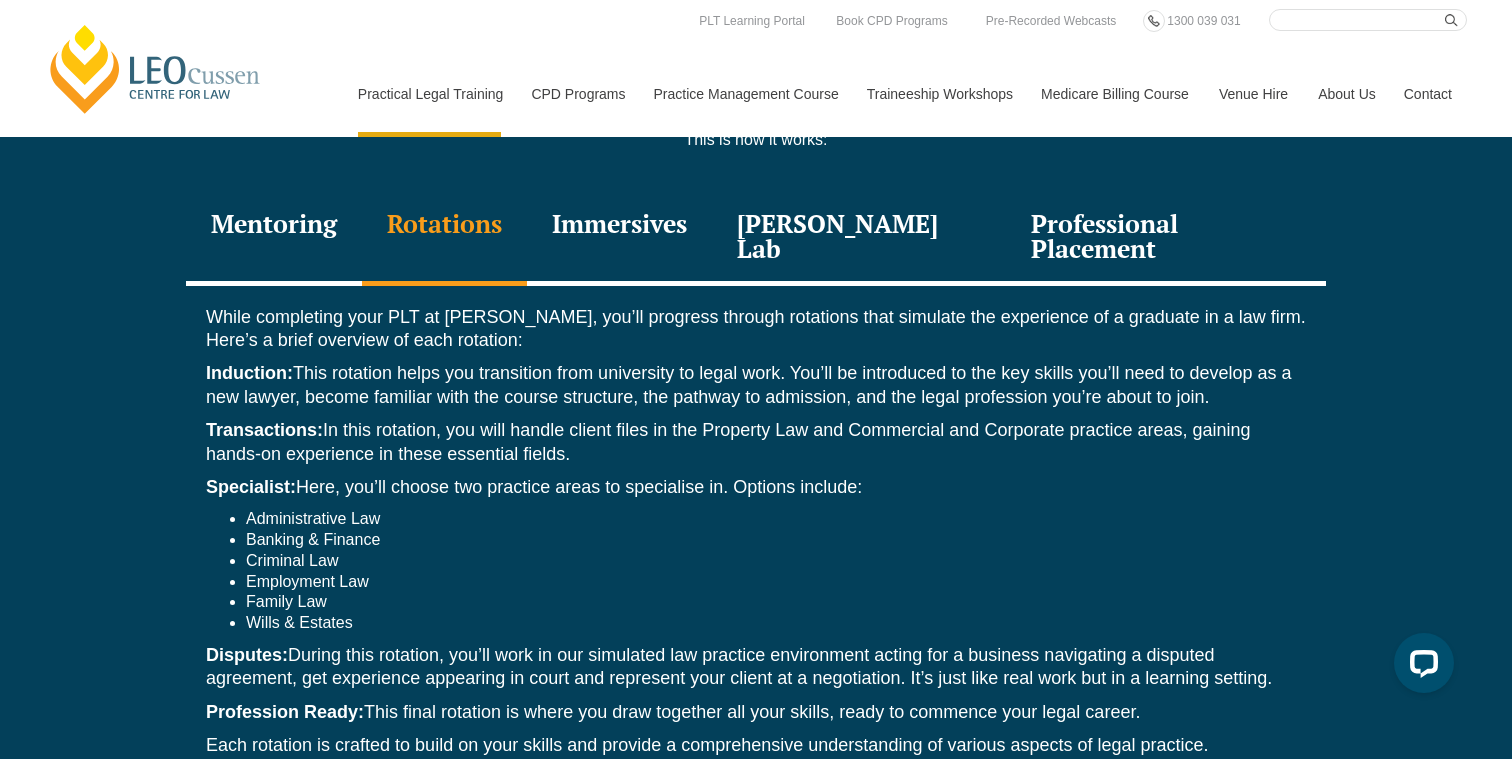 click on "[PERSON_NAME] Centre for Law" at bounding box center [155, 69] 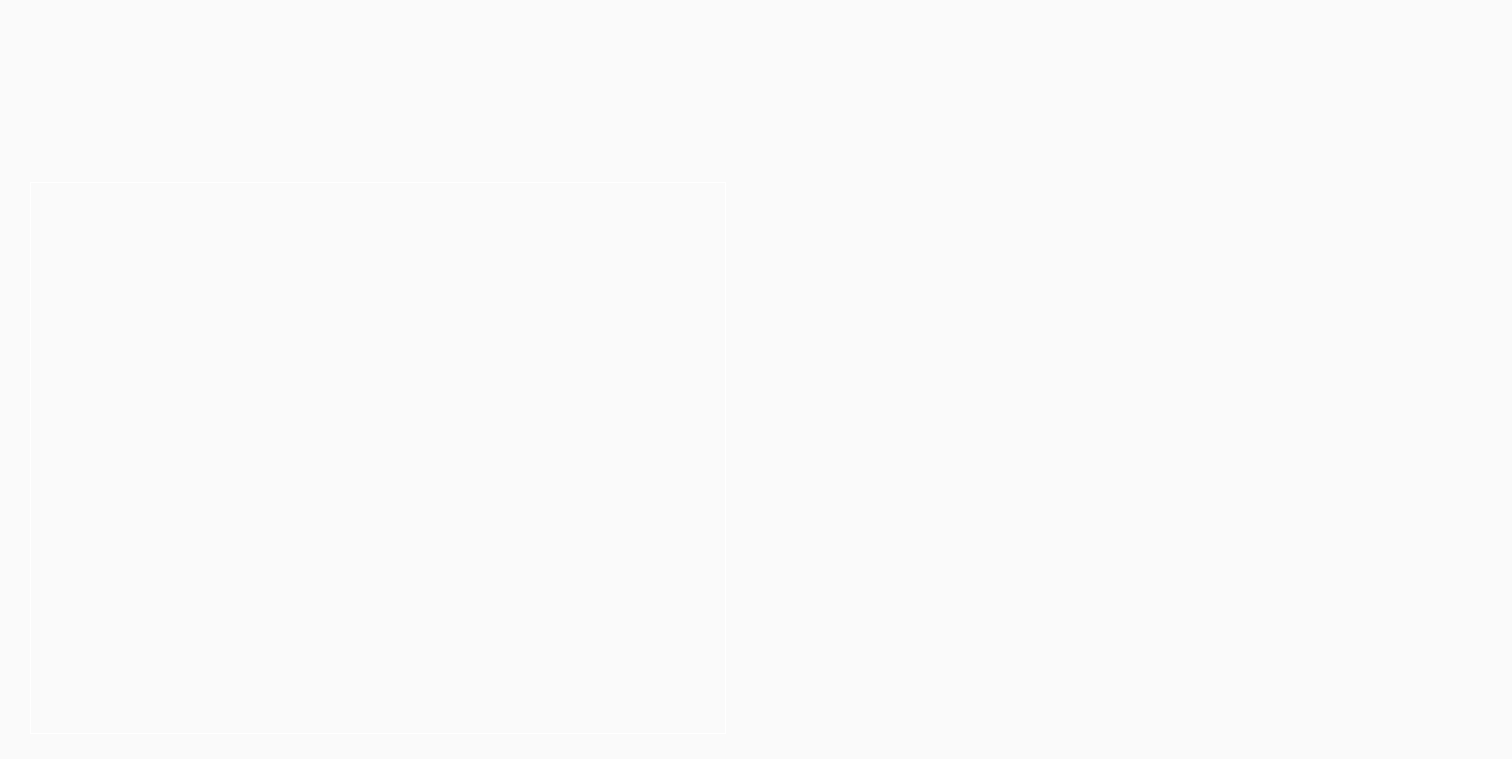 scroll, scrollTop: 0, scrollLeft: 0, axis: both 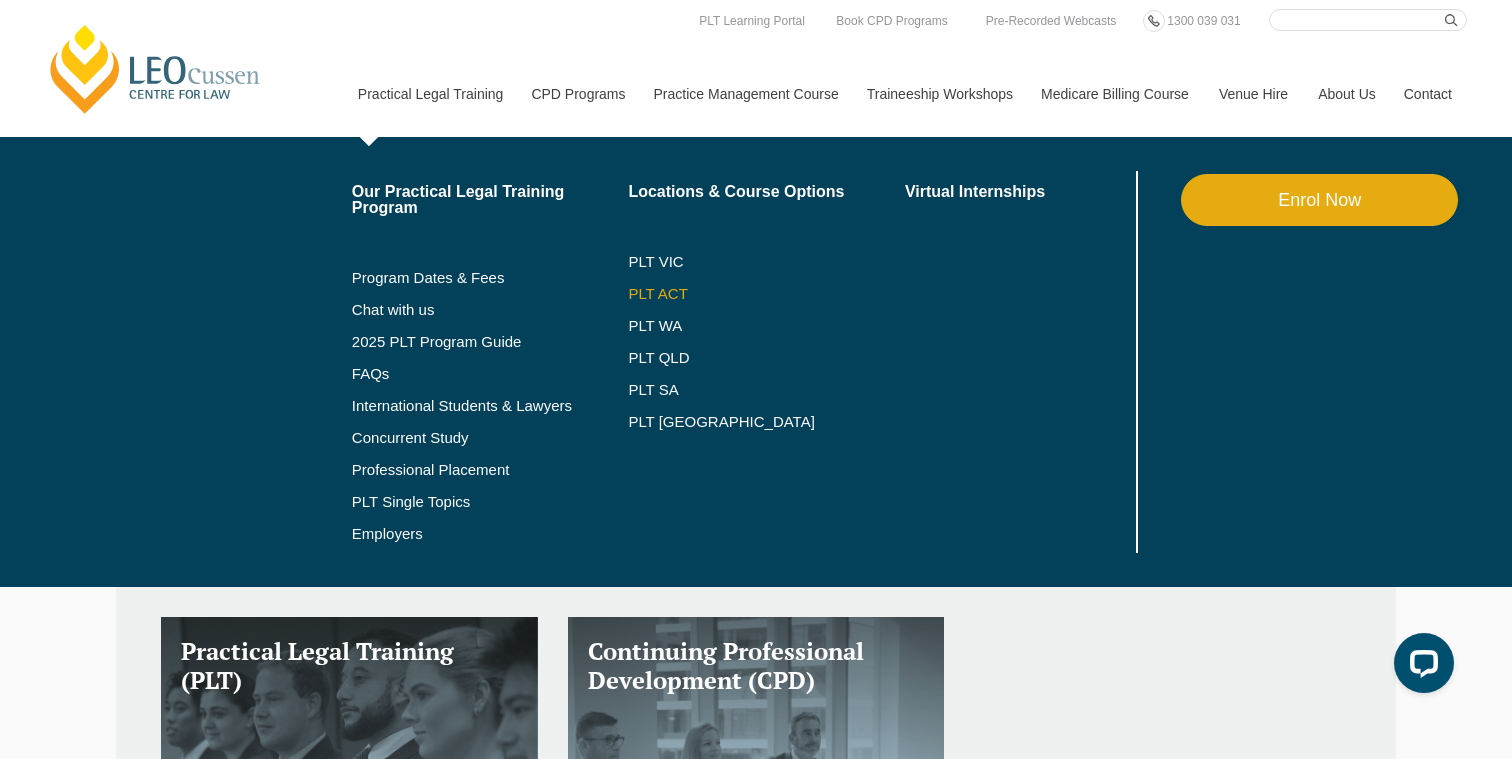 click on "PLT ACT" at bounding box center (766, 294) 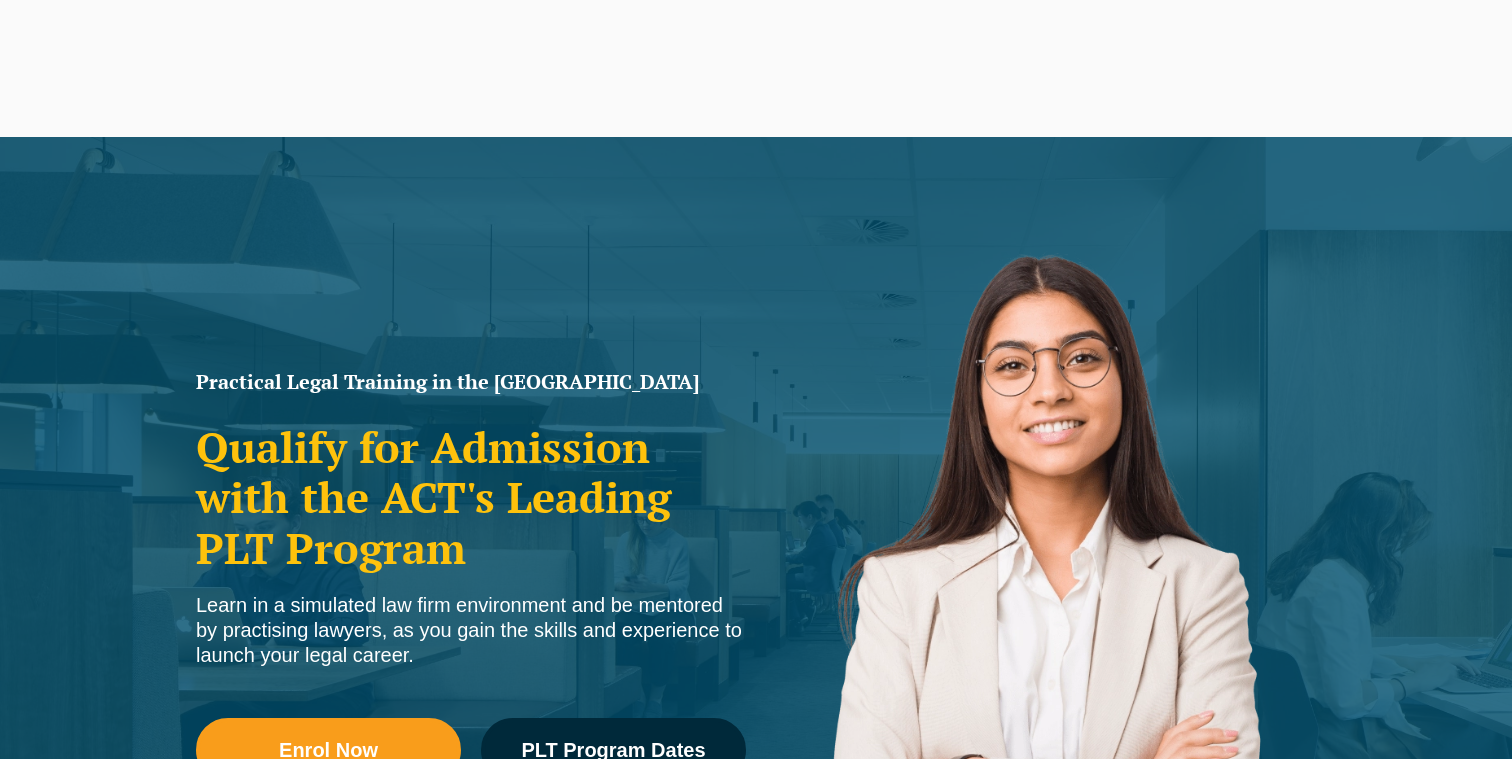scroll, scrollTop: 0, scrollLeft: 0, axis: both 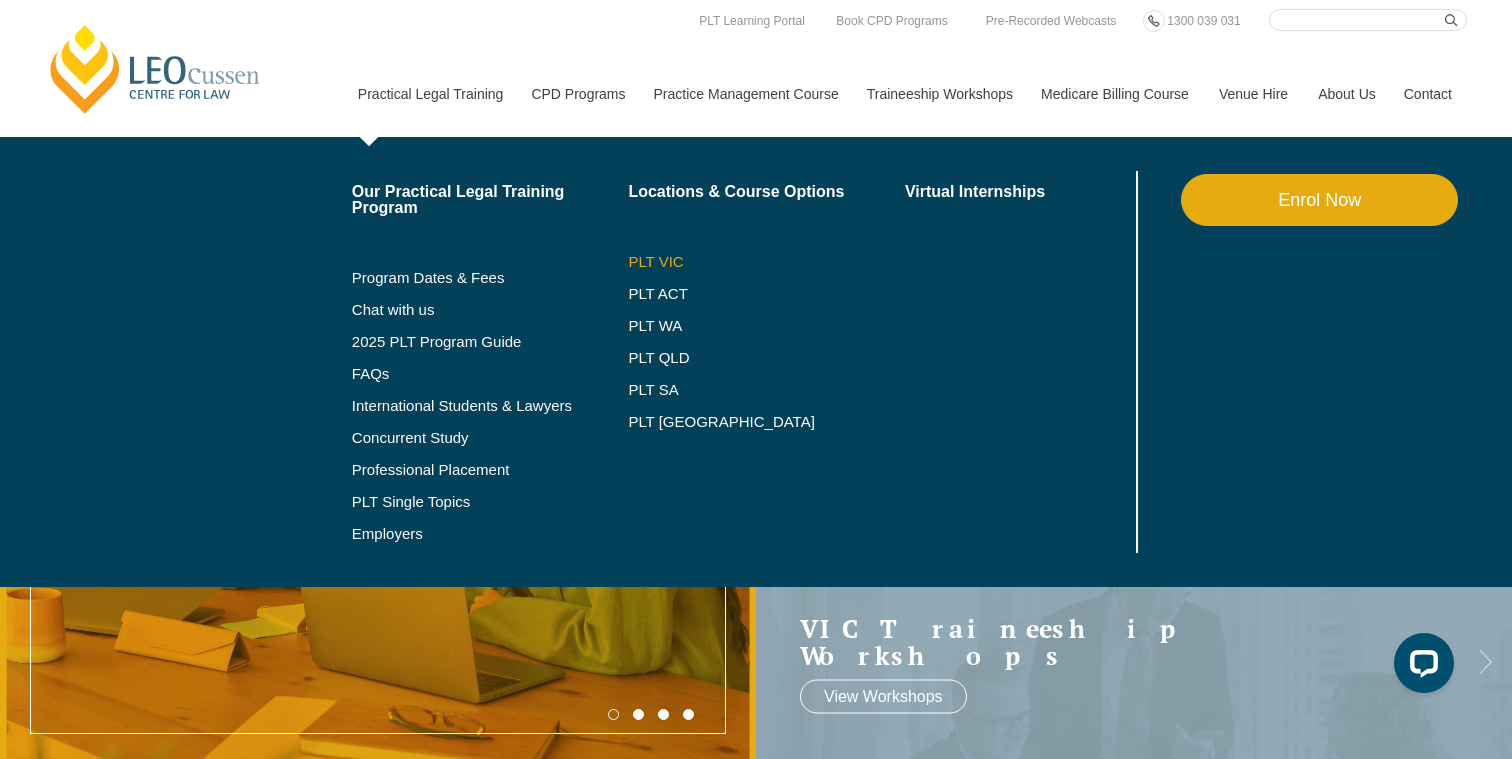 click on "PLT VIC" at bounding box center [766, 262] 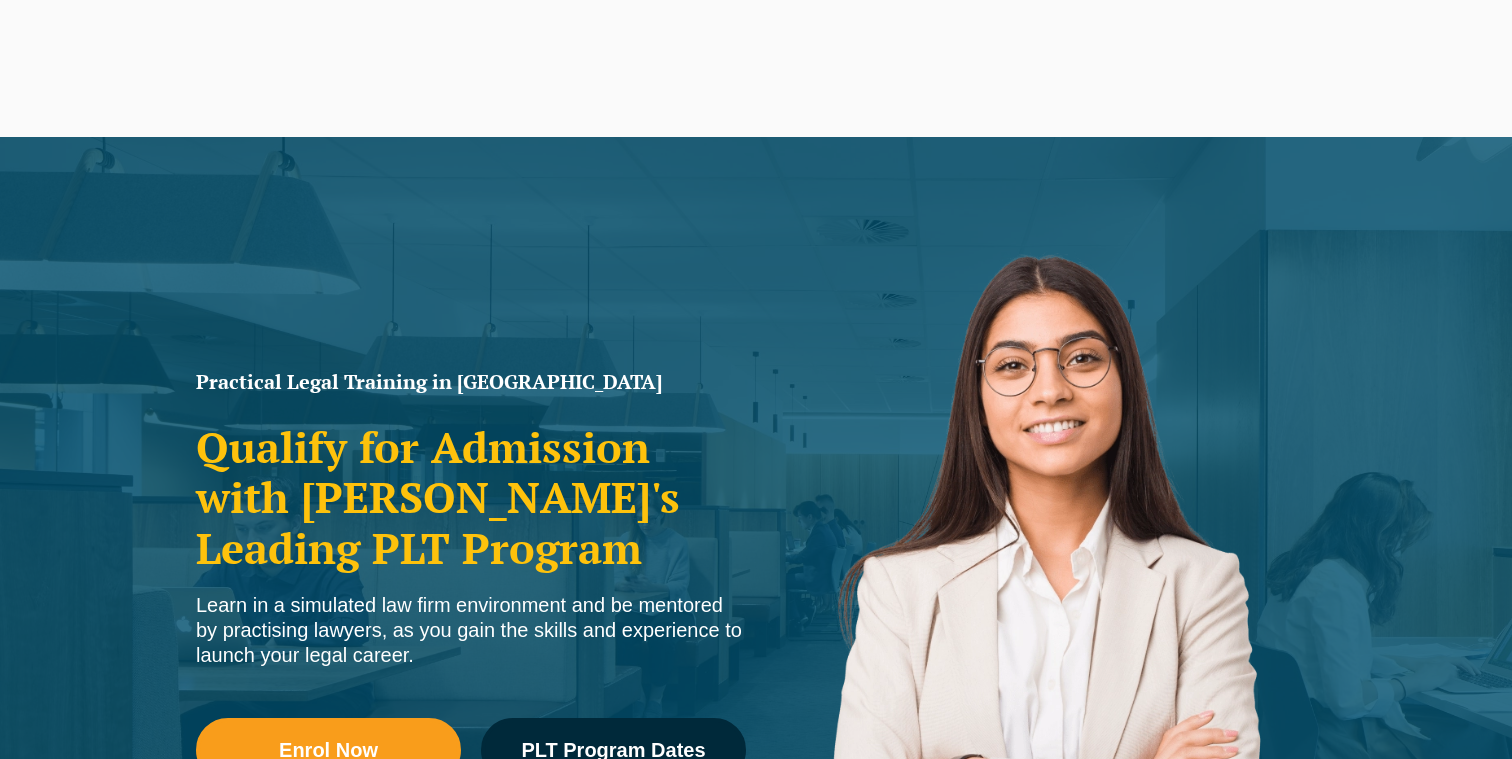 scroll, scrollTop: 0, scrollLeft: 0, axis: both 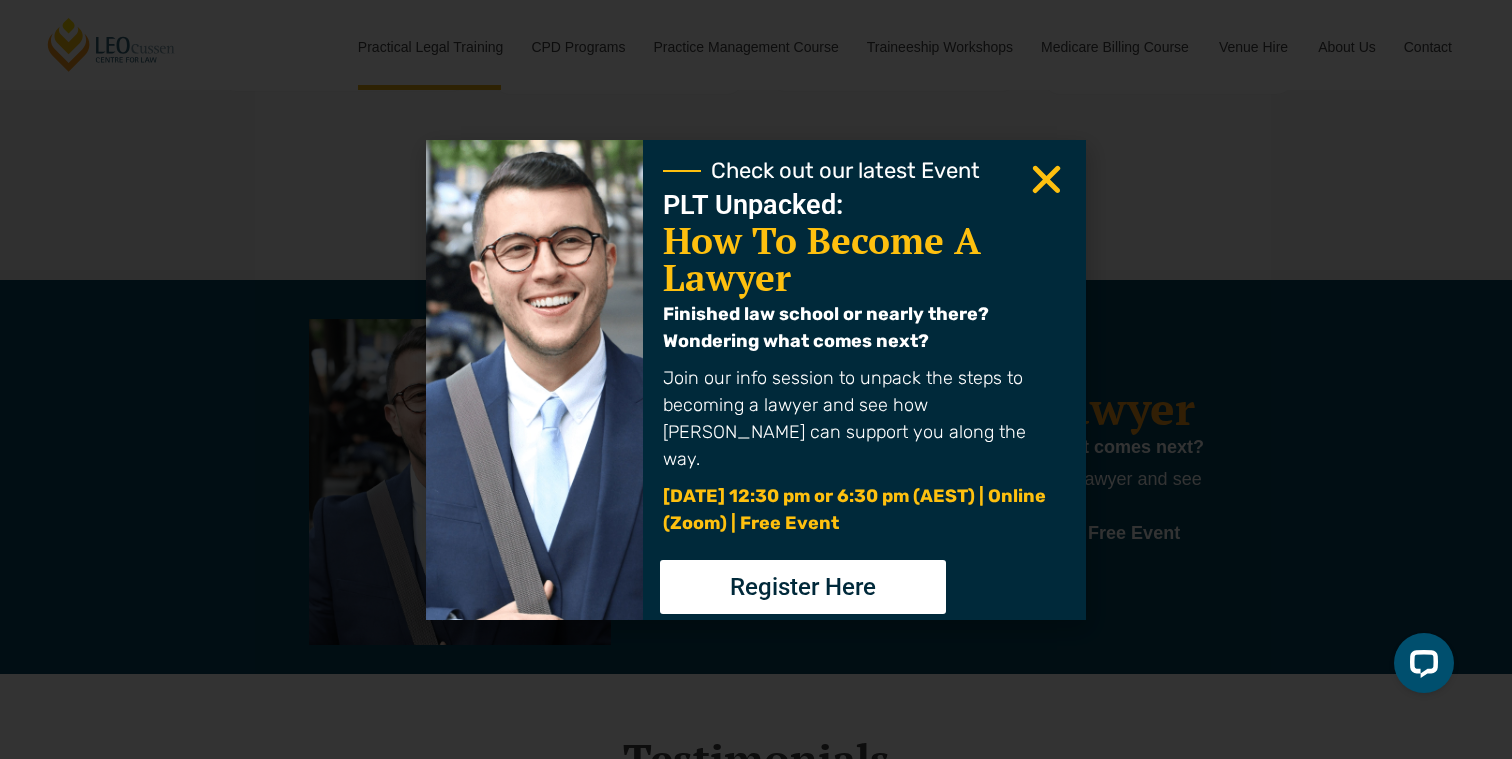 click 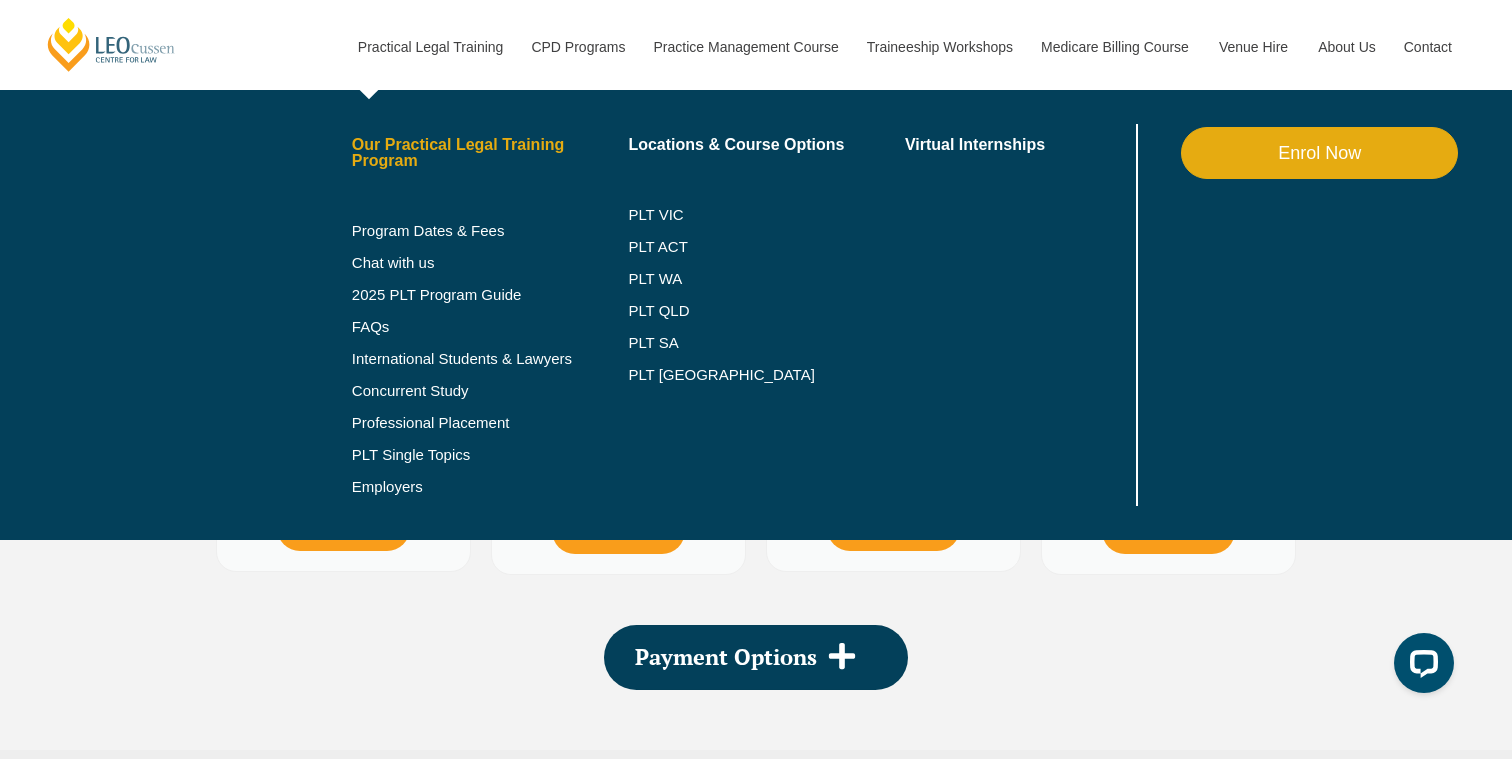 scroll, scrollTop: 3576, scrollLeft: 0, axis: vertical 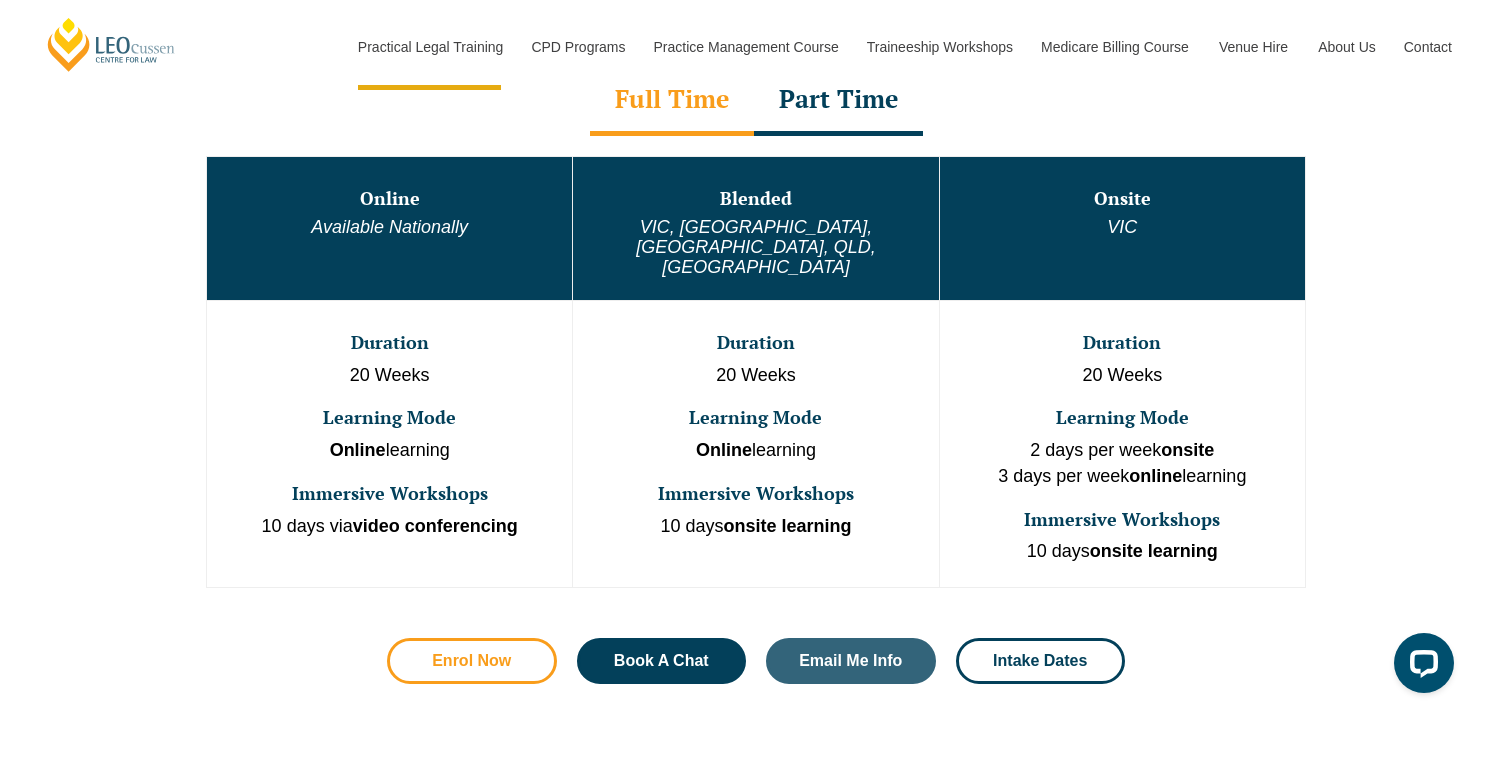 click on "Enrol Now" at bounding box center [471, 661] 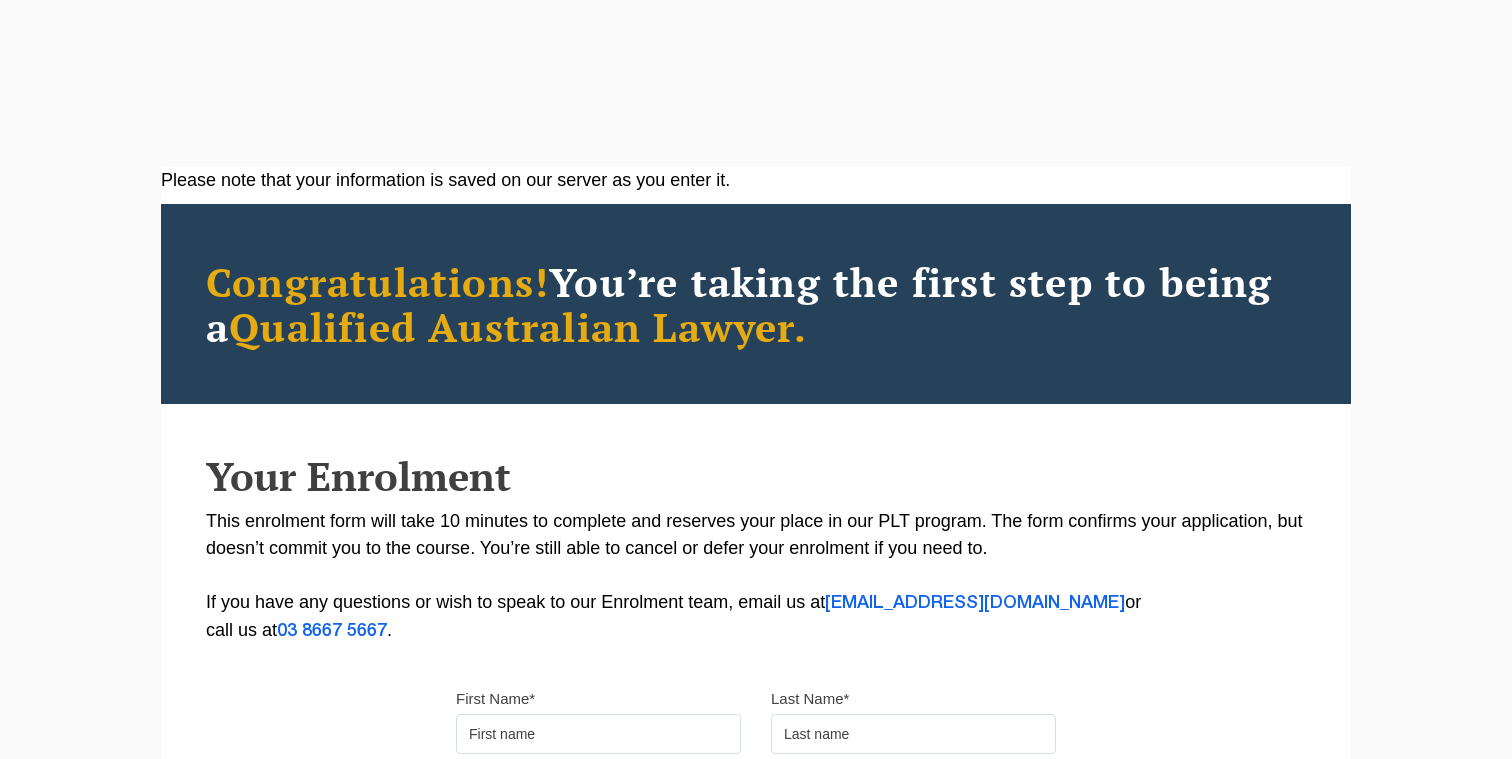 scroll, scrollTop: 0, scrollLeft: 0, axis: both 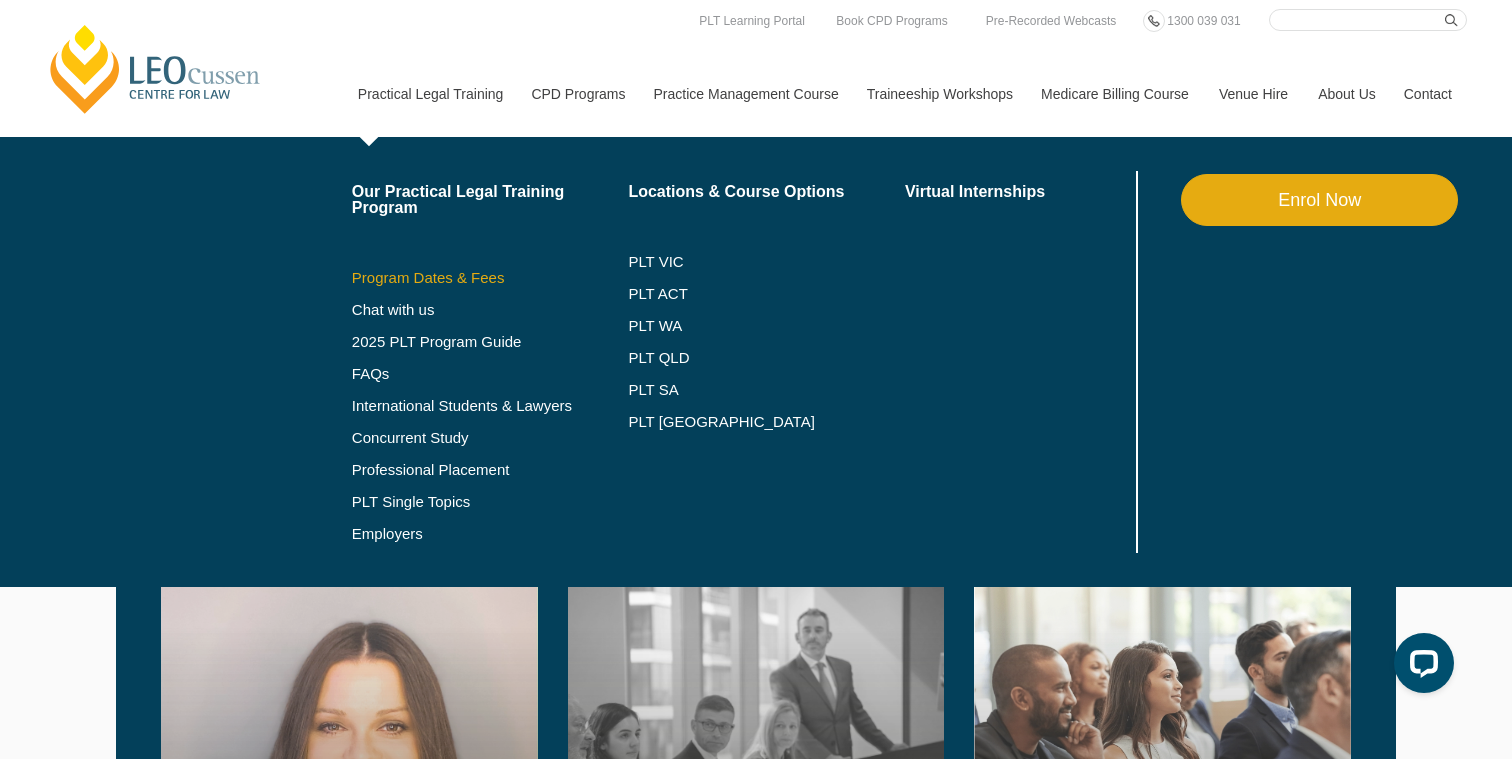 click on "Program Dates & Fees" at bounding box center (490, 278) 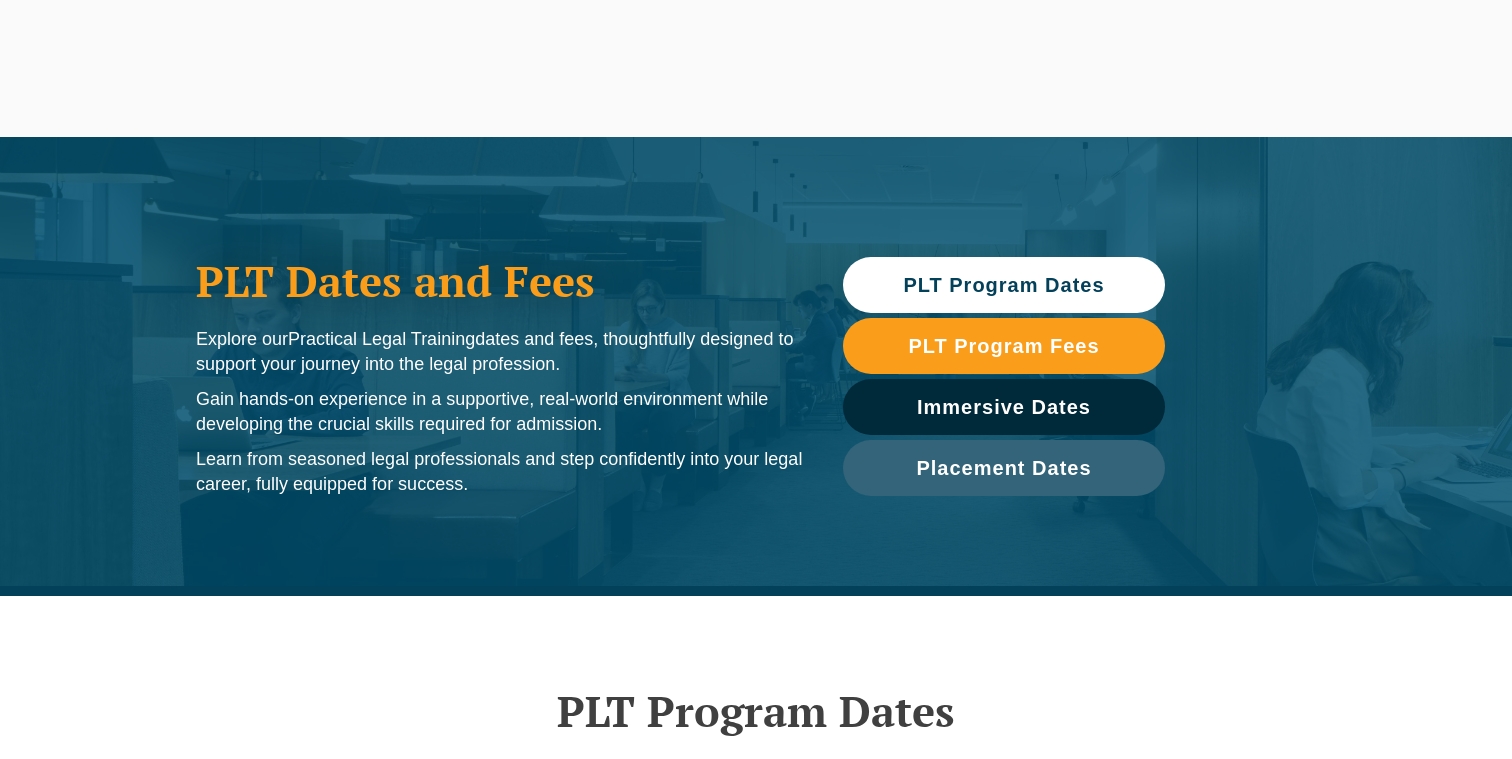 scroll, scrollTop: 0, scrollLeft: 0, axis: both 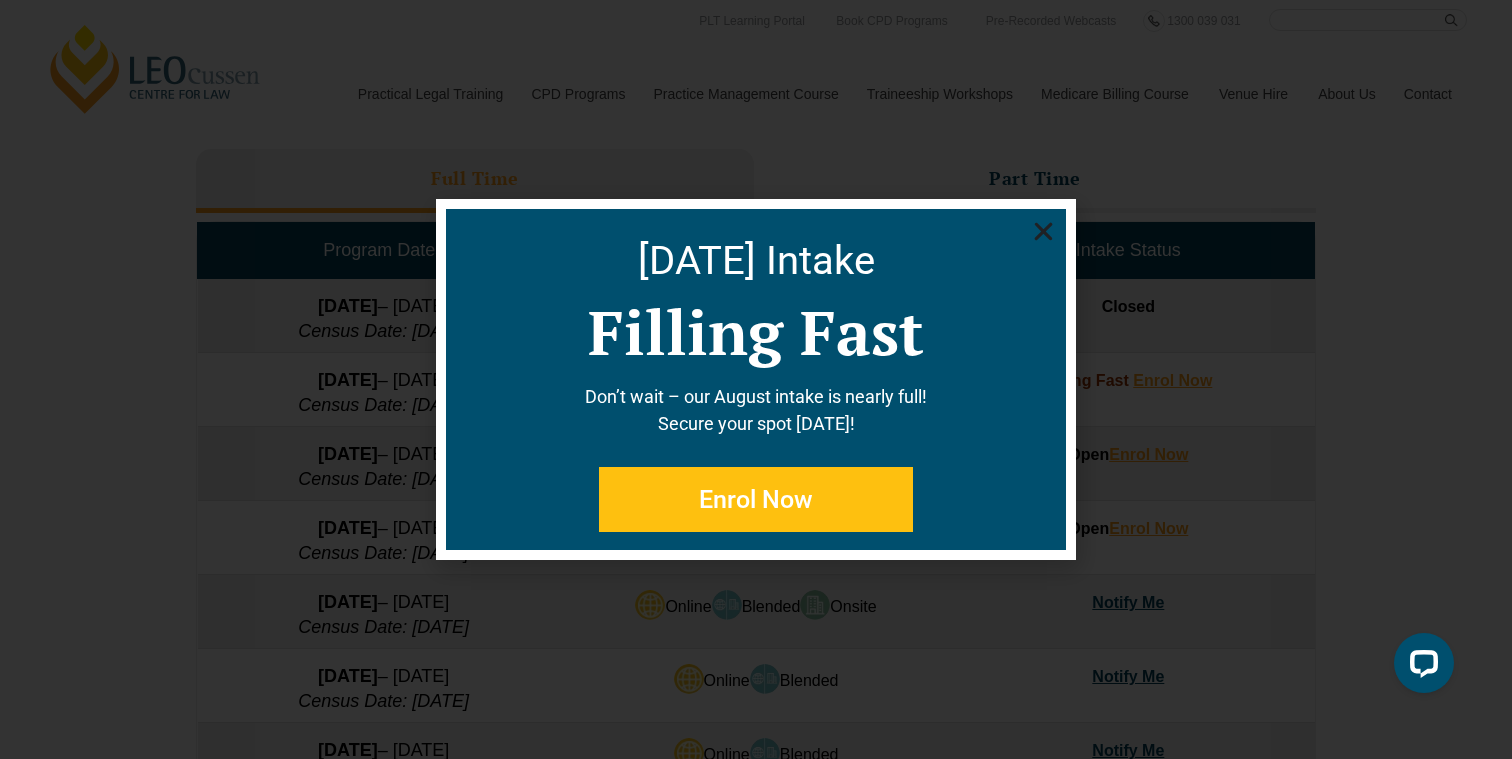 click 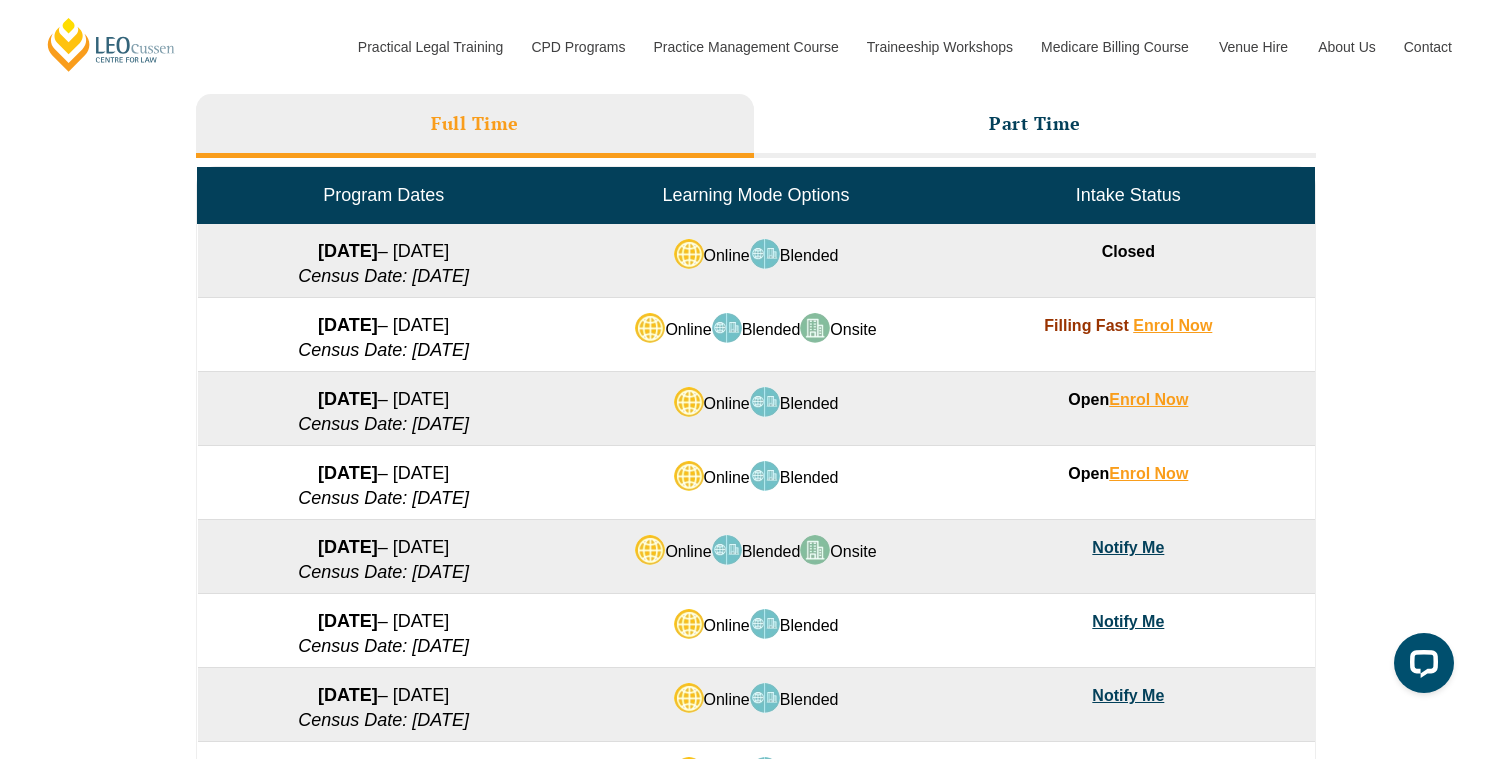 scroll, scrollTop: 916, scrollLeft: 0, axis: vertical 